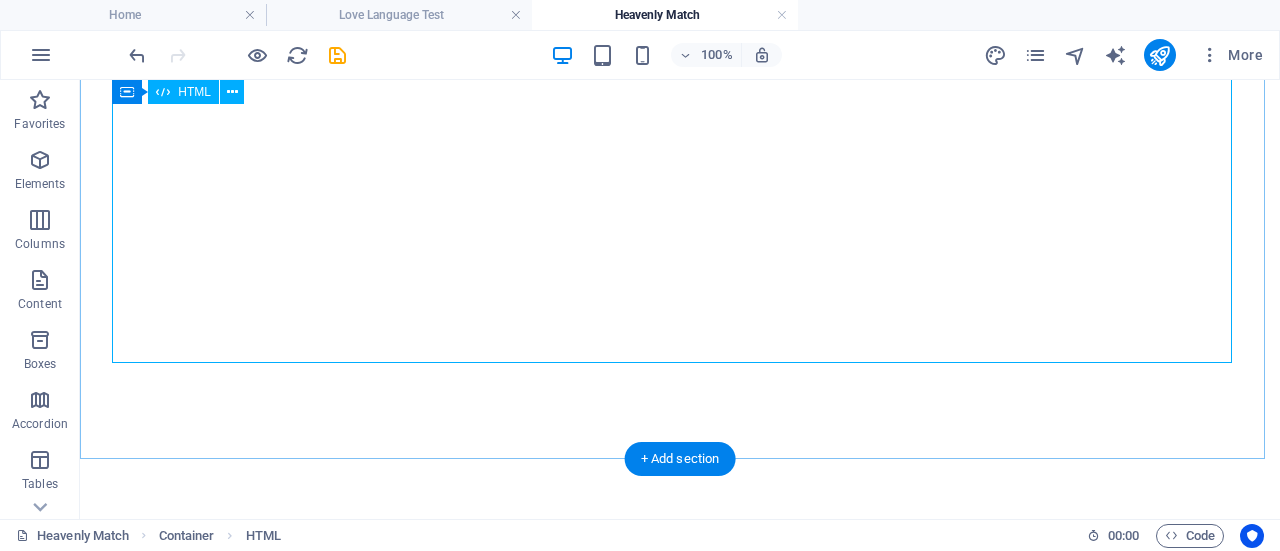 scroll, scrollTop: 0, scrollLeft: 0, axis: both 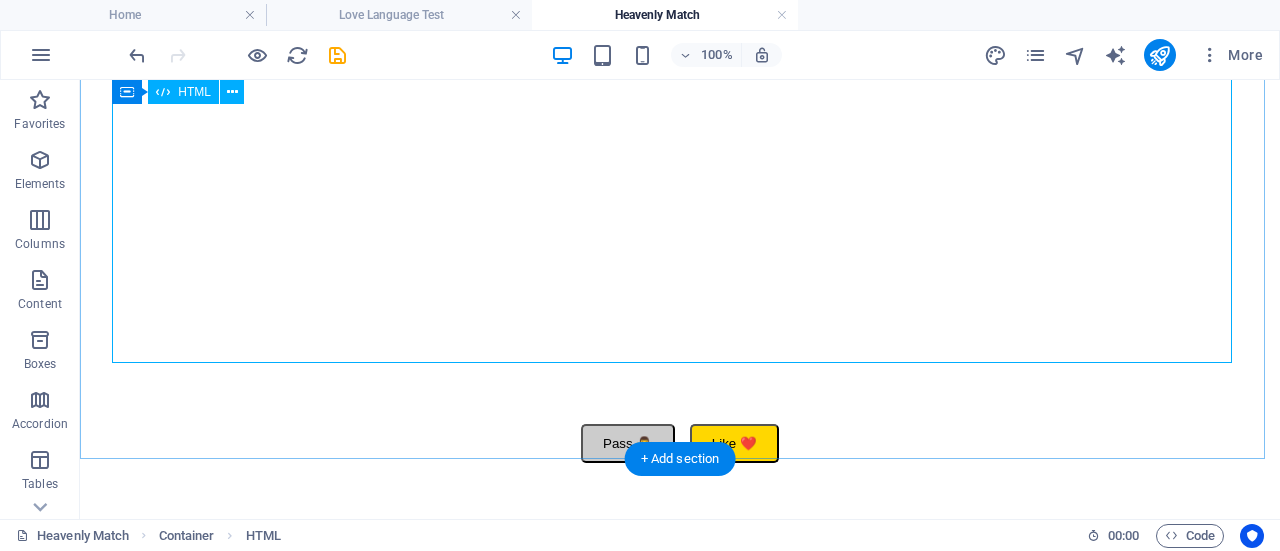 click on "Thrive Together
Pass 🙅‍♂️
Like ❤️" at bounding box center [680, 159] 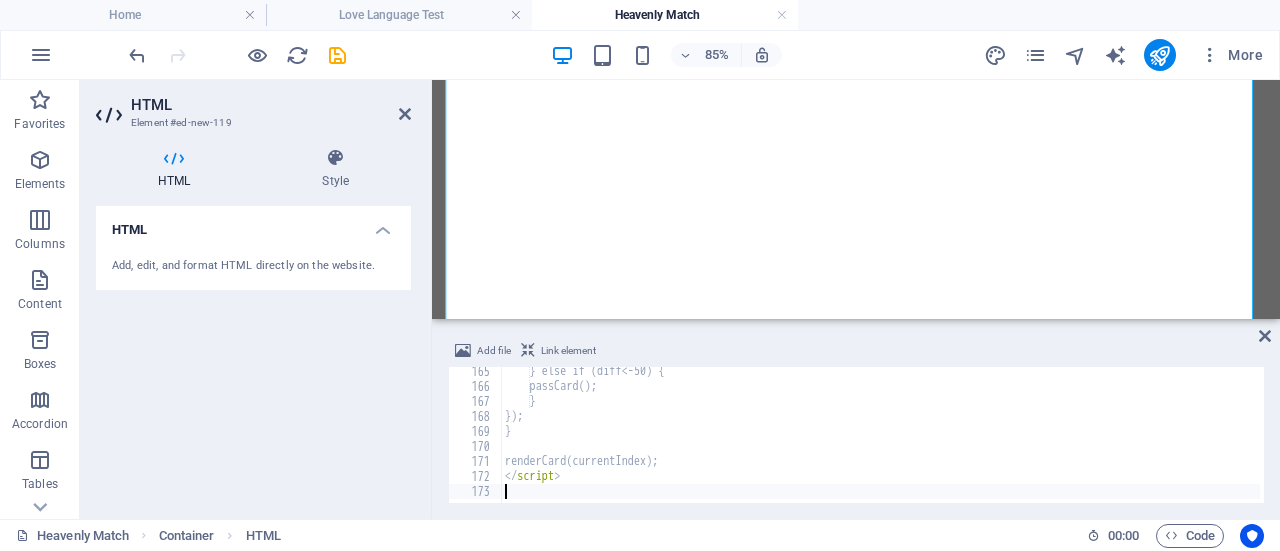 scroll, scrollTop: 2463, scrollLeft: 0, axis: vertical 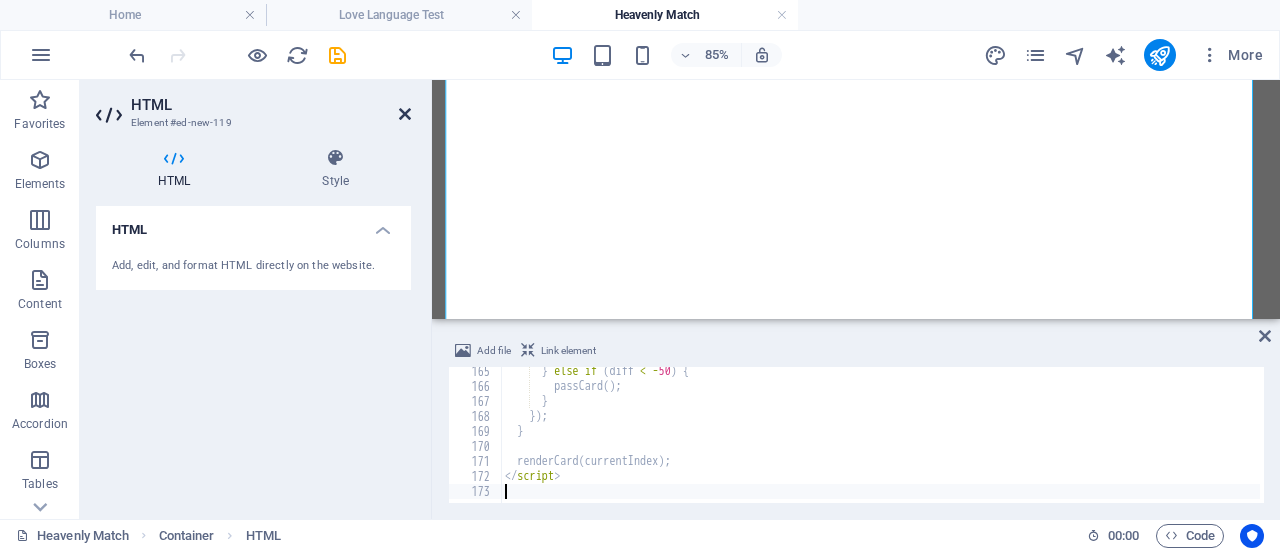 click at bounding box center (405, 114) 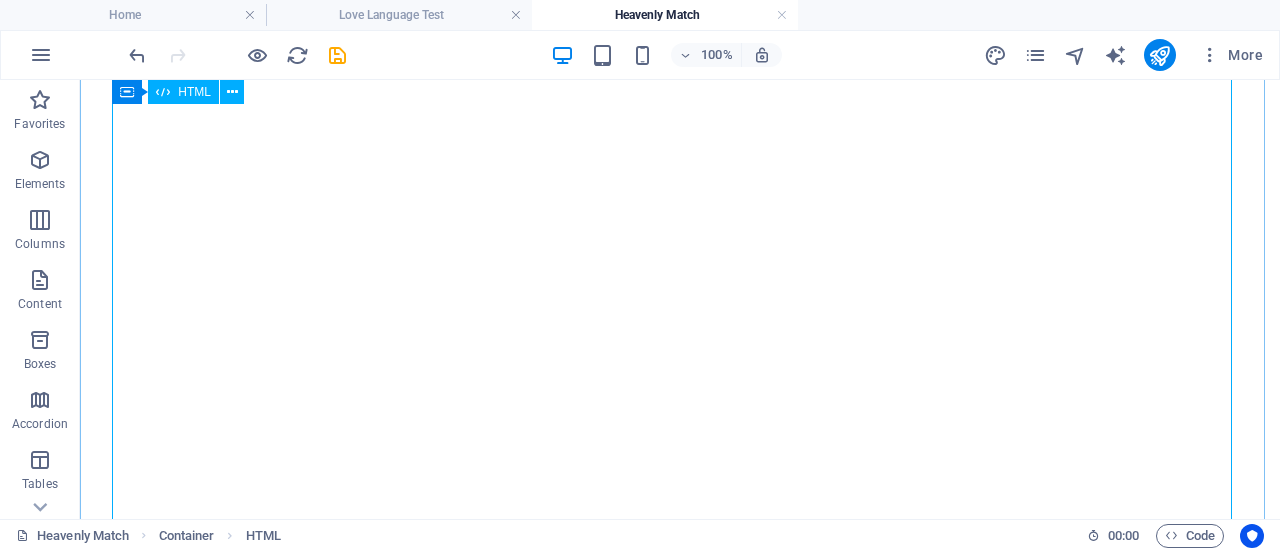 scroll, scrollTop: 1126, scrollLeft: 0, axis: vertical 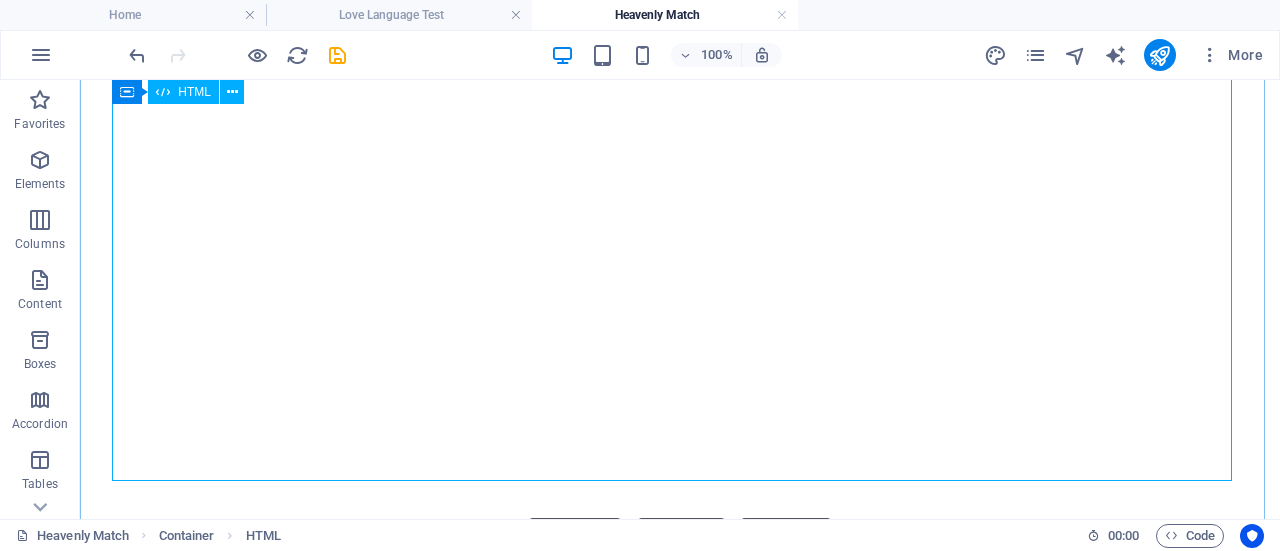 click on "Thrive Together
Pass 🙅‍♂️
Like ❤️
Thrive Together
Pass 🙅‍♂️
Like ❤️
Pray 🙏" at bounding box center [680, -60] 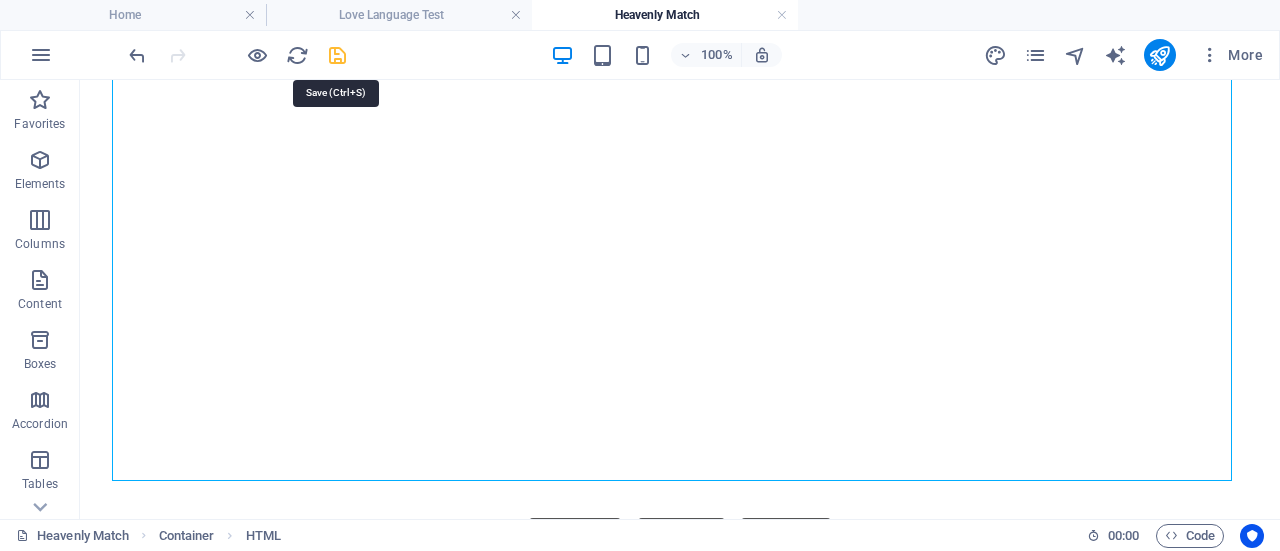 click at bounding box center (337, 55) 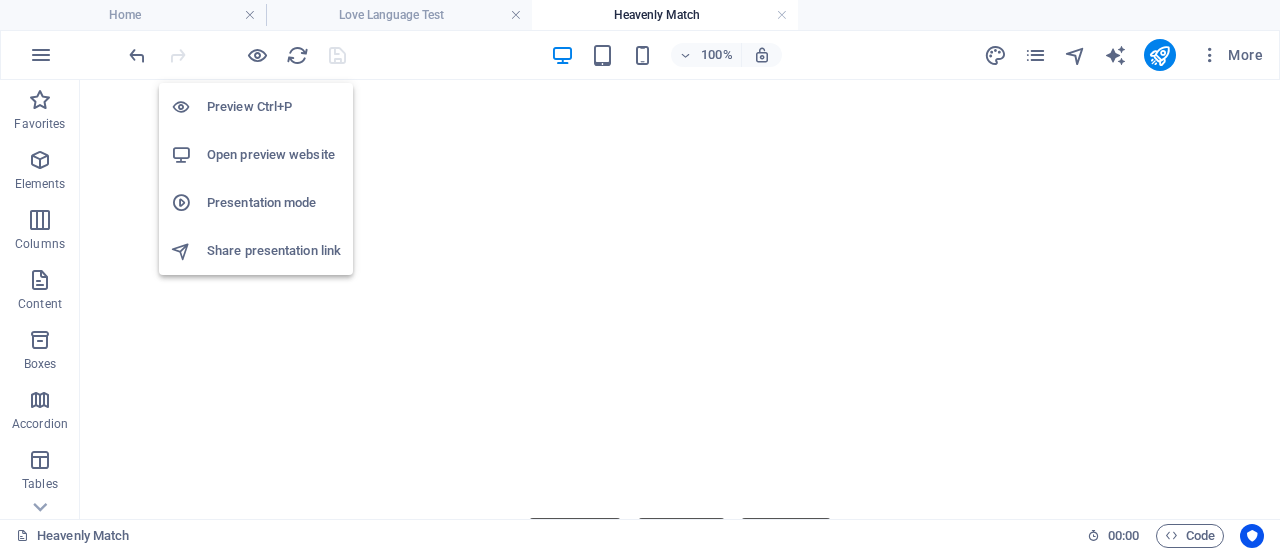 click on "Open preview website" at bounding box center [274, 155] 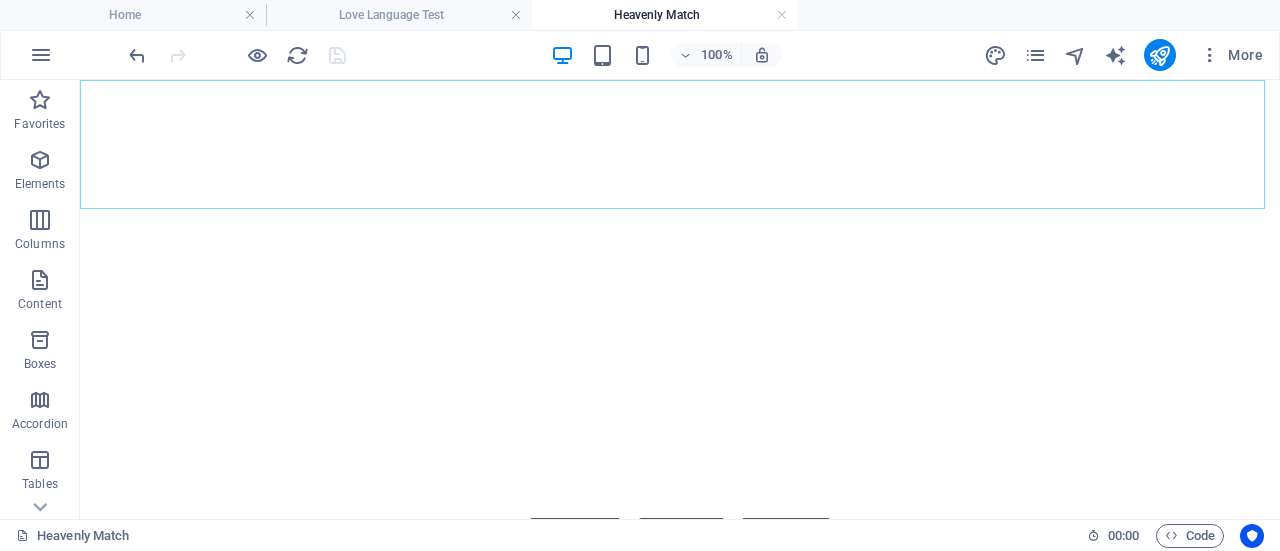 click on "Home About Love Language Test Courses Blog" at bounding box center (680, -916) 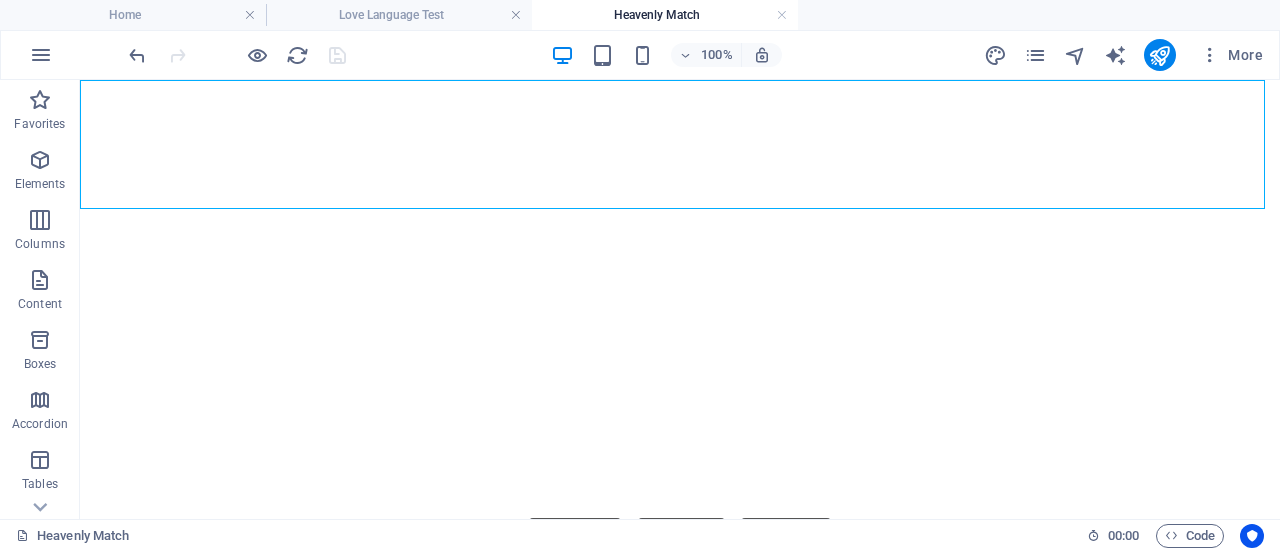 click on "Home About Love Language Test Courses Blog" at bounding box center [680, -916] 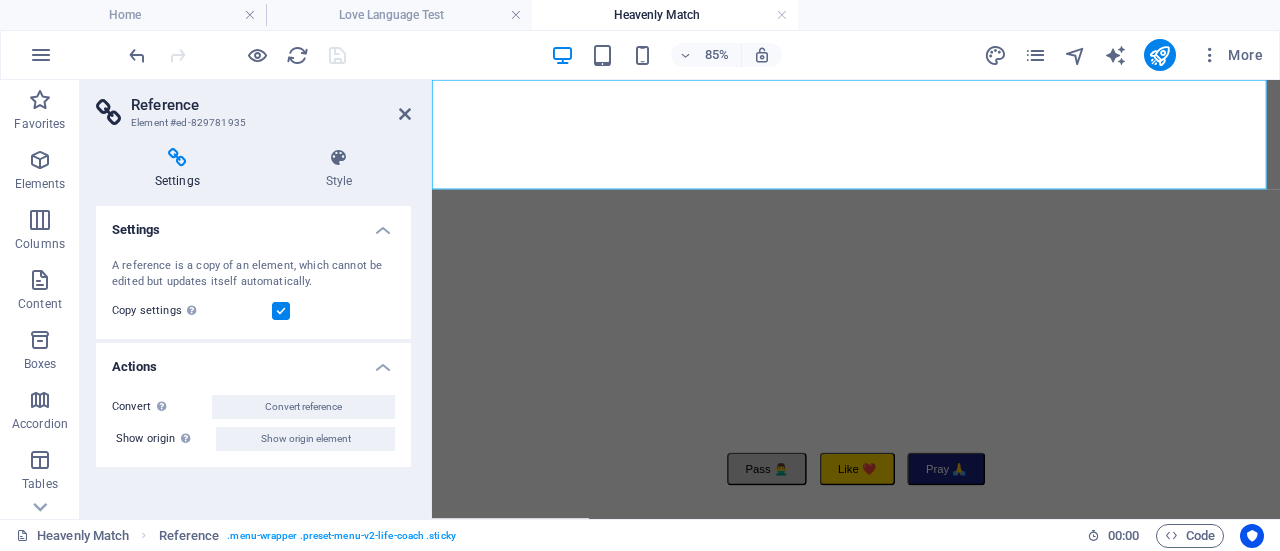 click on "Home About Love Language Test Courses Blog" at bounding box center (931, -916) 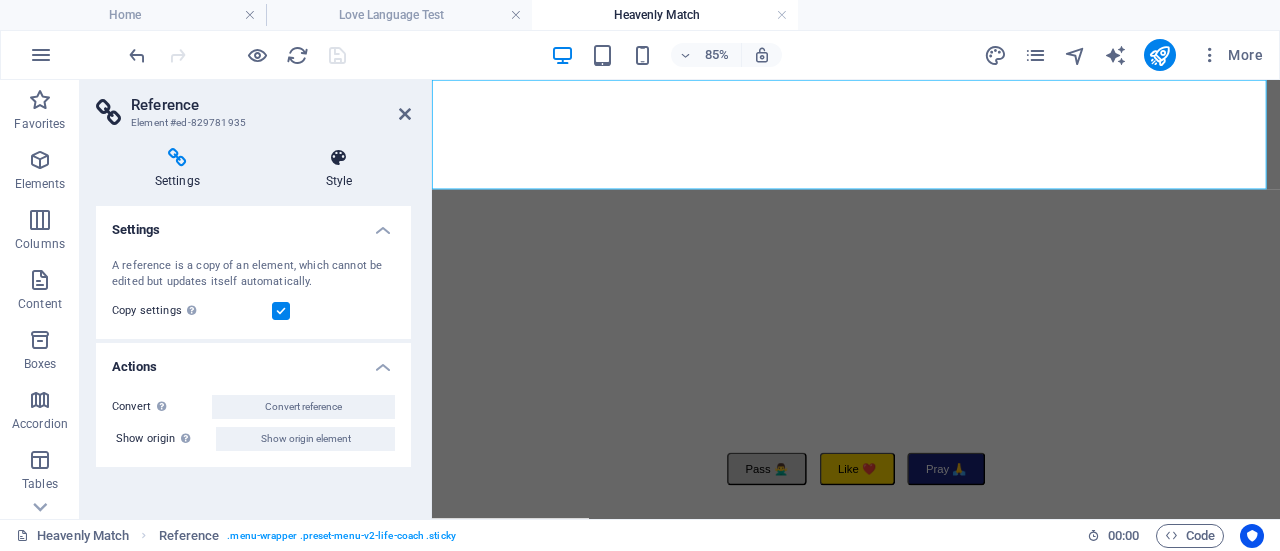 click on "Style" at bounding box center (339, 169) 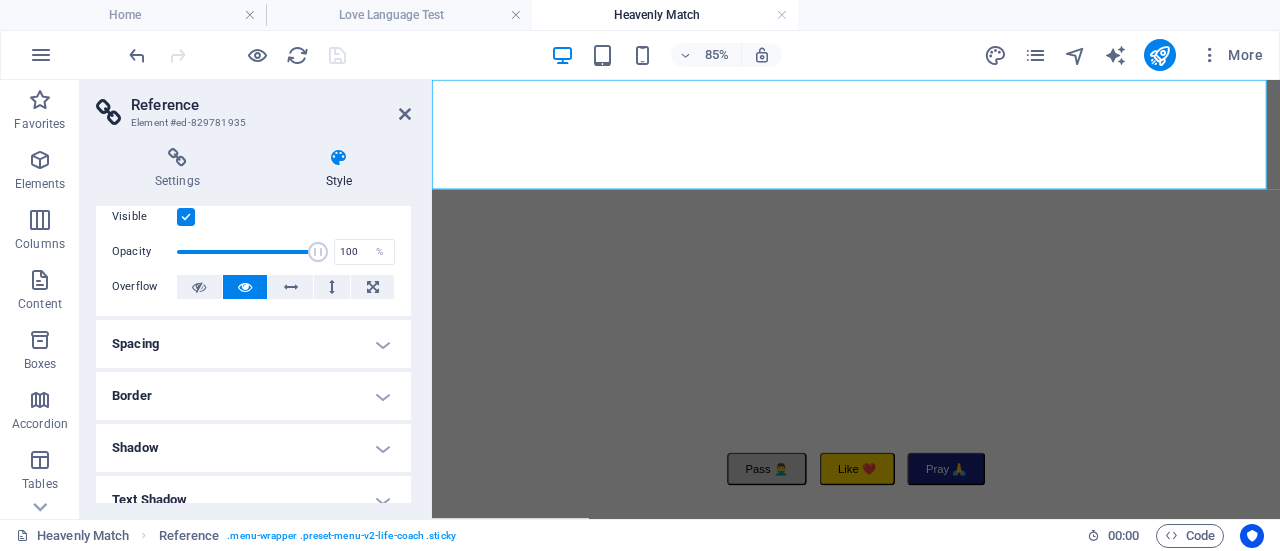 scroll, scrollTop: 46, scrollLeft: 0, axis: vertical 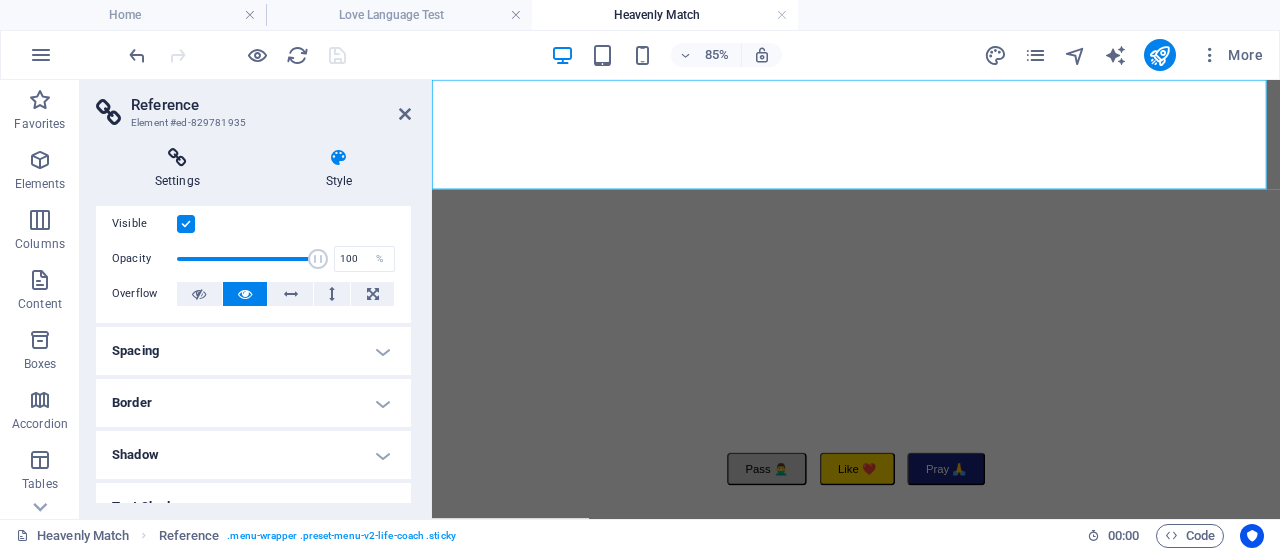 click on "Settings" at bounding box center (181, 169) 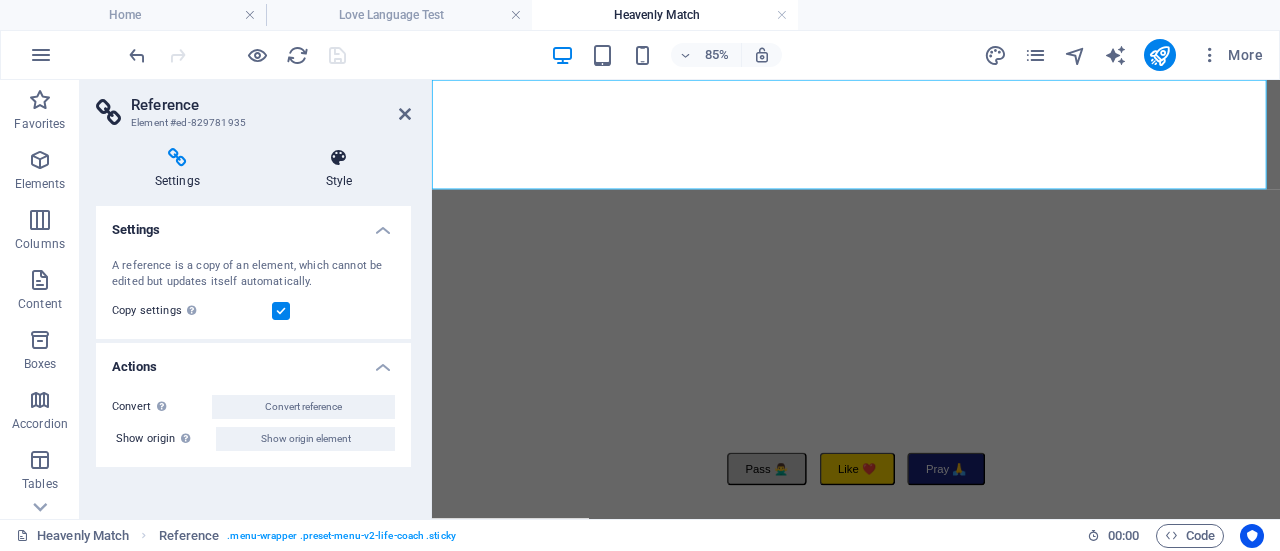 click at bounding box center [339, 158] 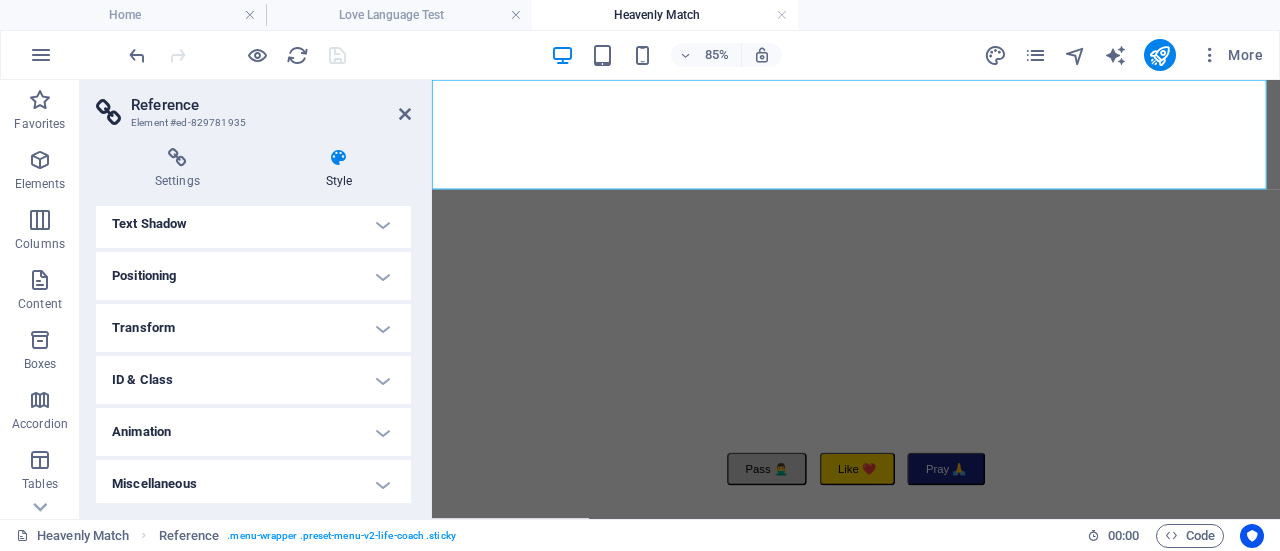 scroll, scrollTop: 333, scrollLeft: 0, axis: vertical 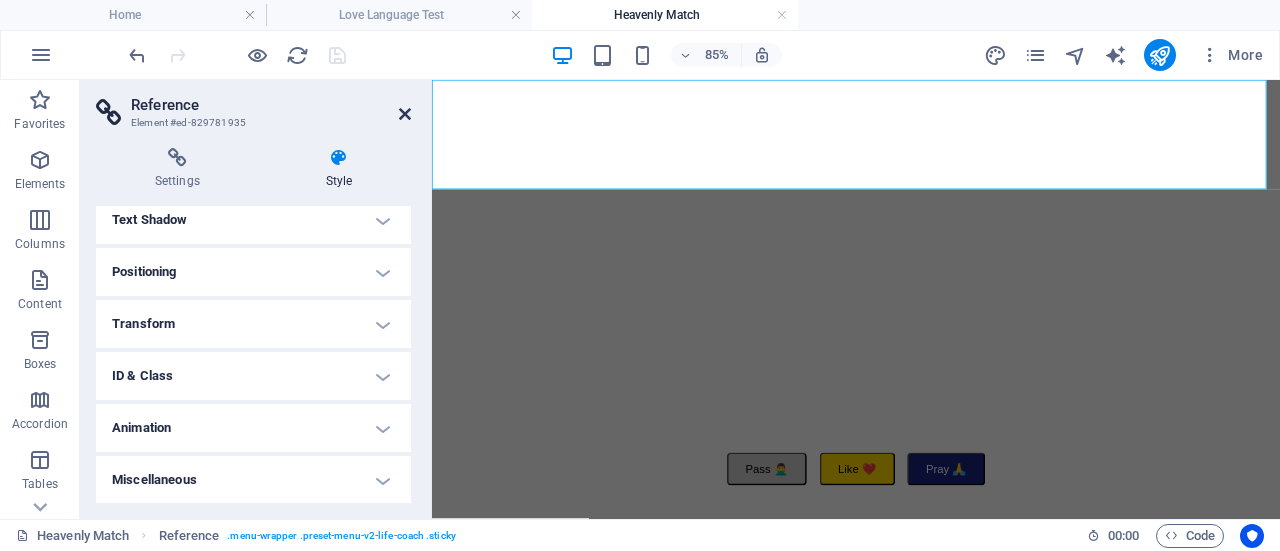 click at bounding box center [405, 114] 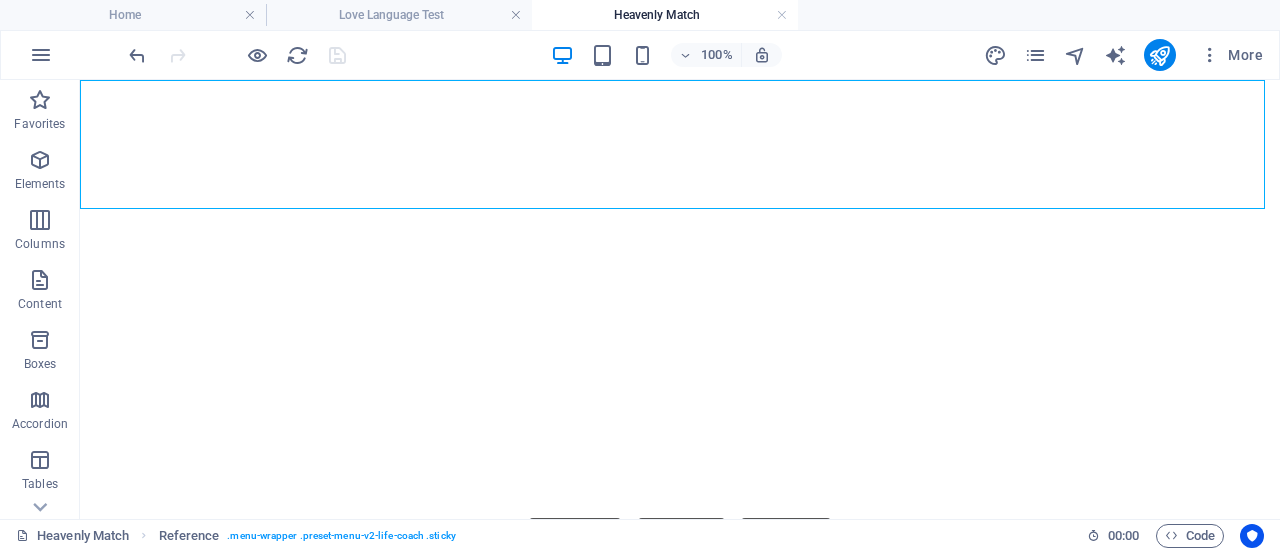 click on "Home About Love Language Test Courses Blog" at bounding box center (680, -916) 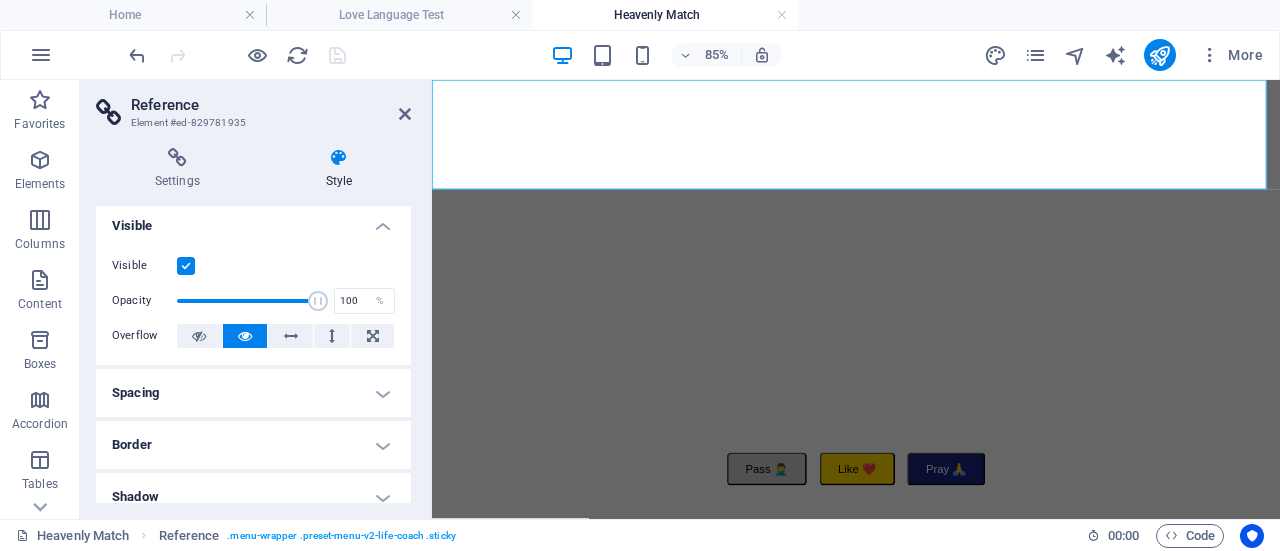 scroll, scrollTop: 0, scrollLeft: 0, axis: both 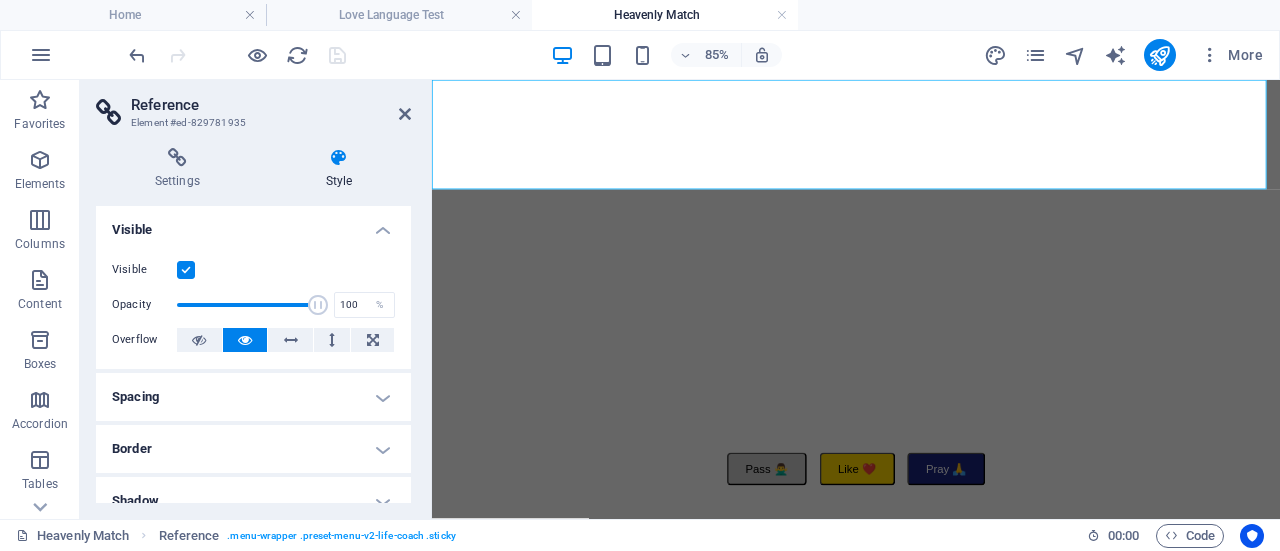 click on "Spacing" at bounding box center [253, 397] 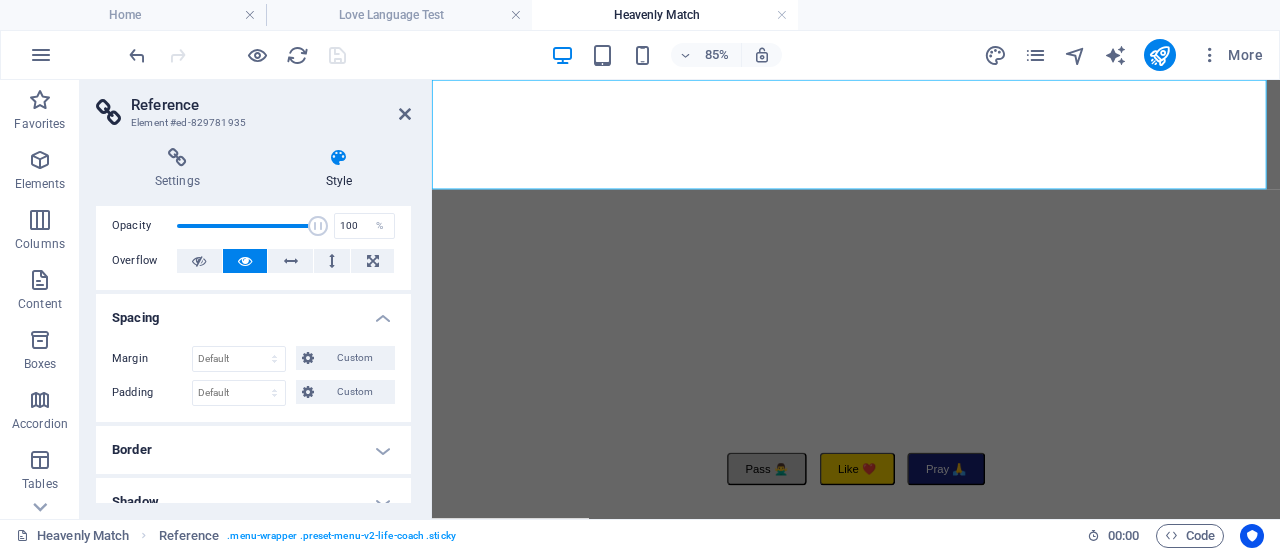 scroll, scrollTop: 13, scrollLeft: 0, axis: vertical 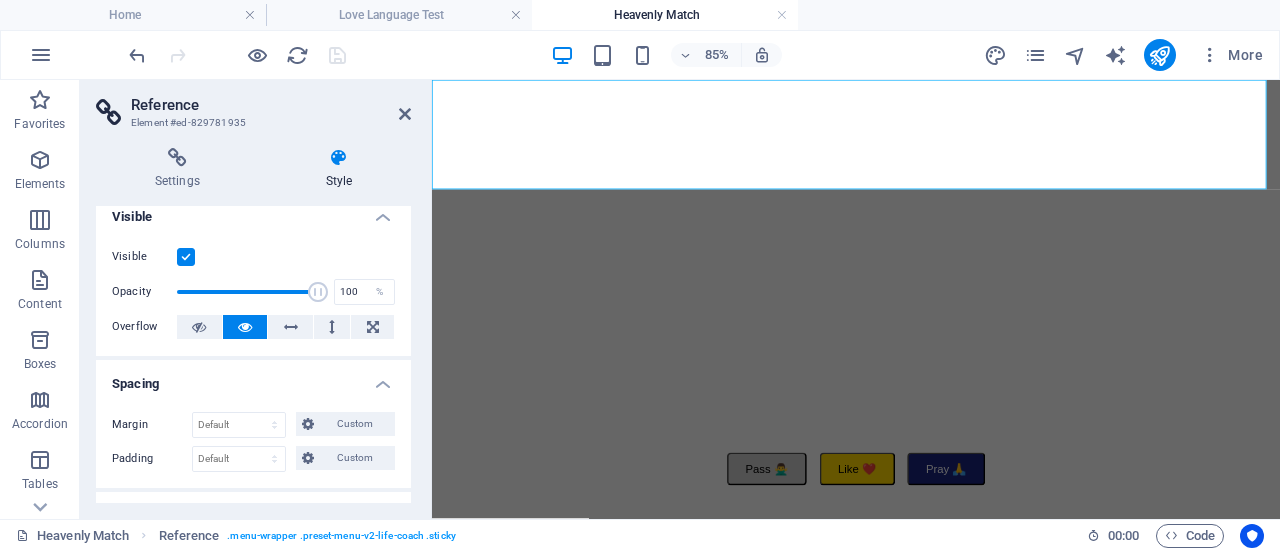 click on "Spacing" at bounding box center [253, 378] 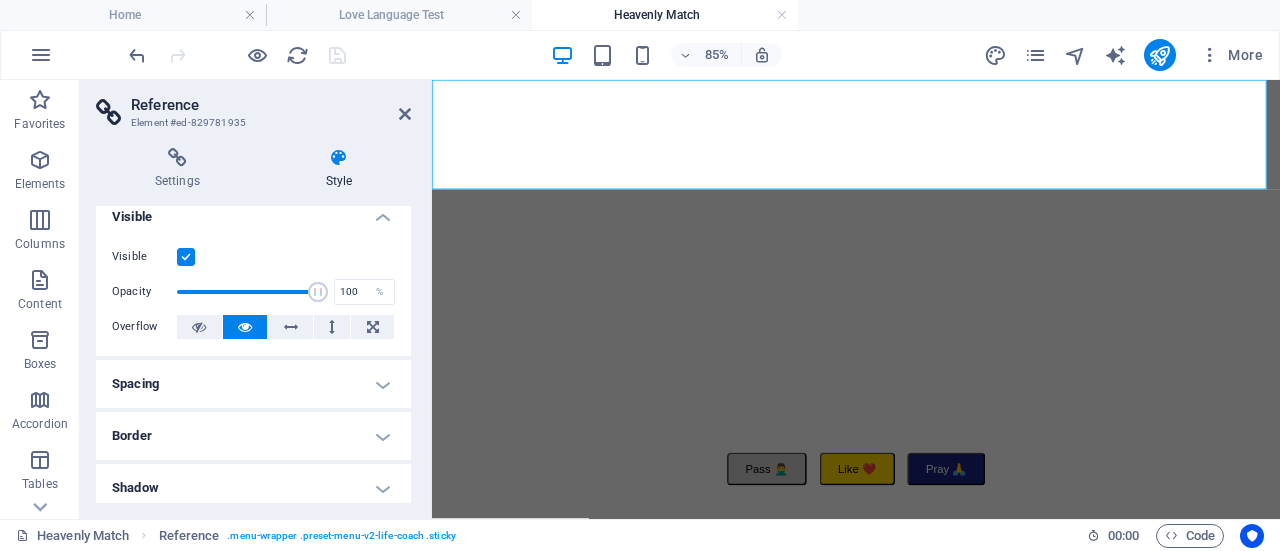 click on "Visible" at bounding box center [253, 211] 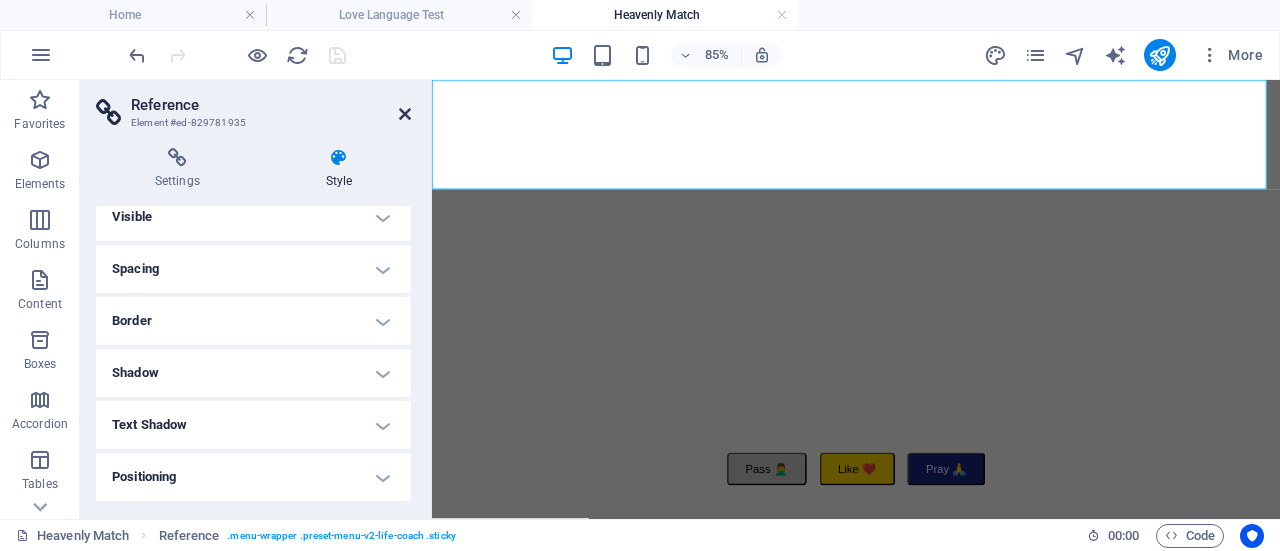 click at bounding box center (405, 114) 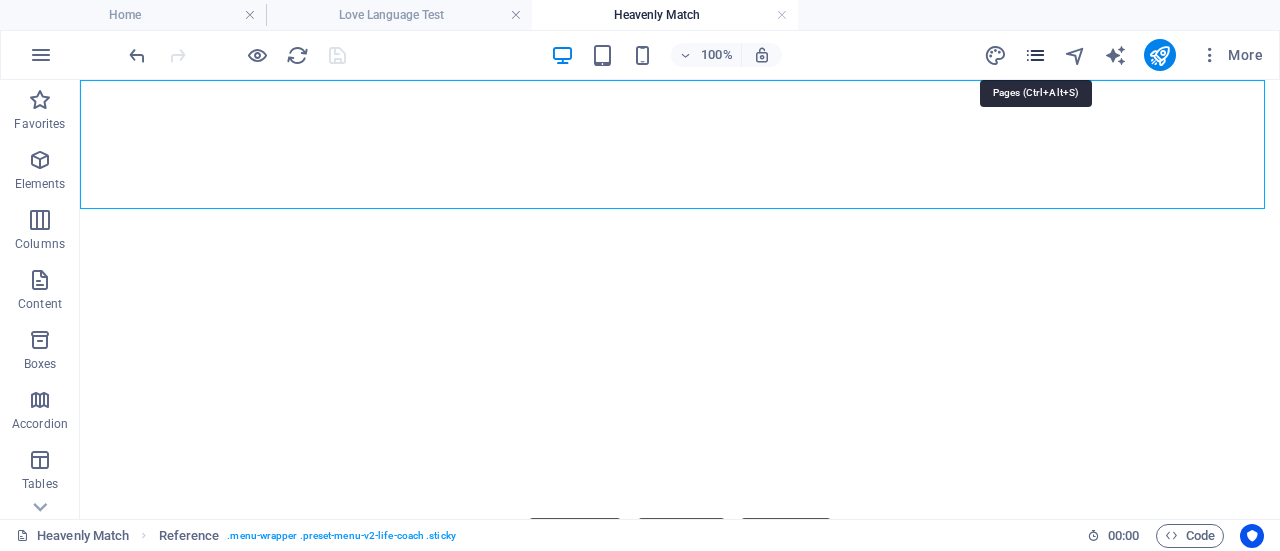 click at bounding box center [1035, 55] 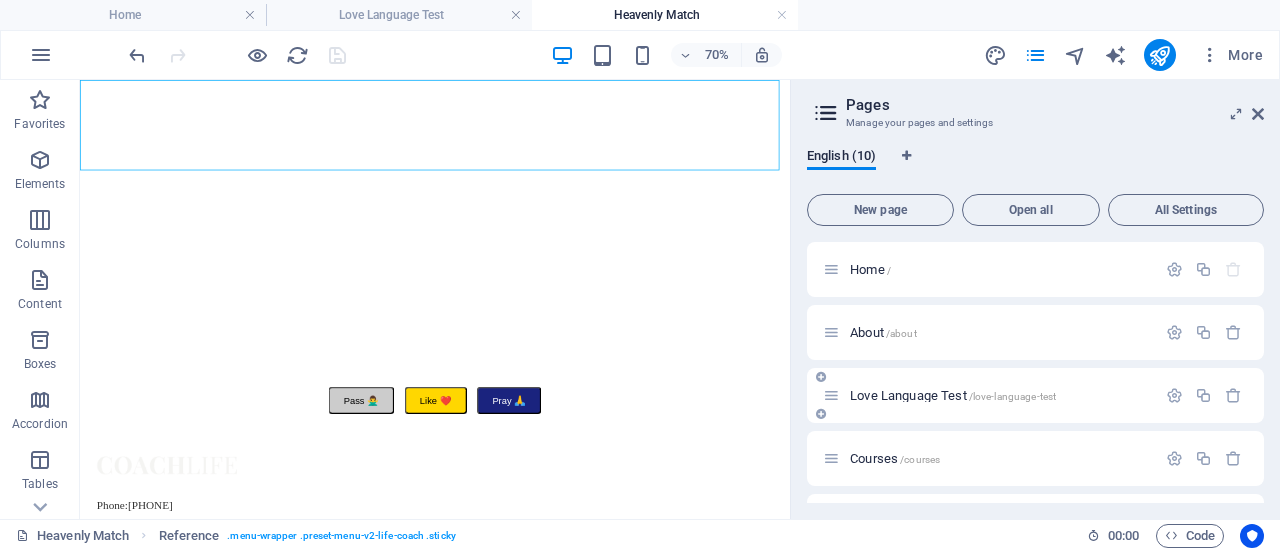 click on "Love Language Test /love-language-test" at bounding box center (953, 395) 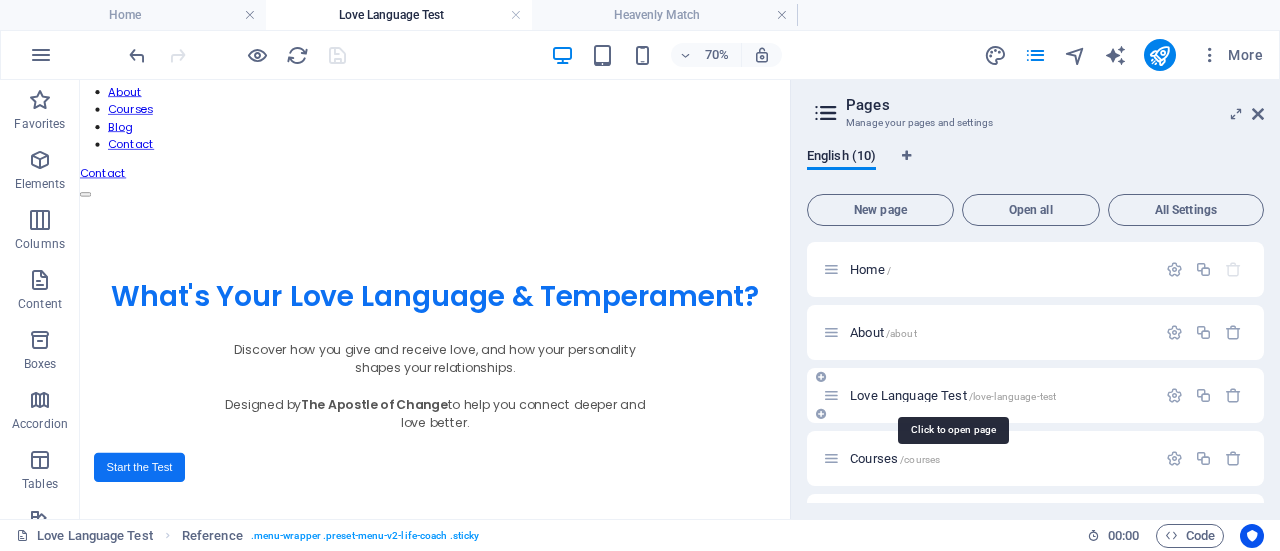 scroll, scrollTop: 246, scrollLeft: 0, axis: vertical 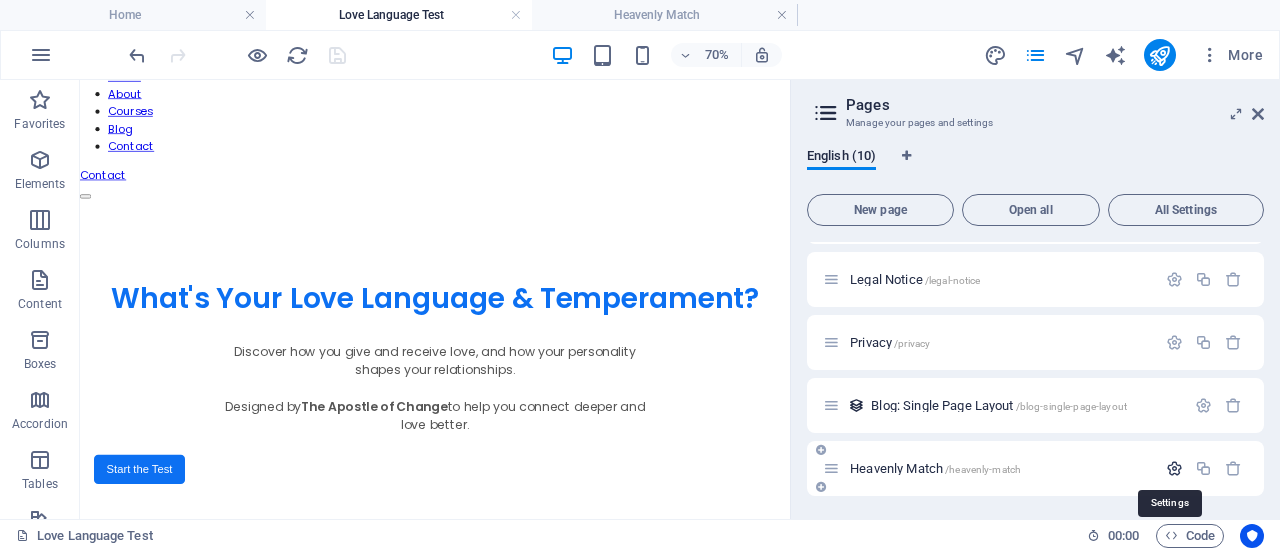 click at bounding box center (1174, 468) 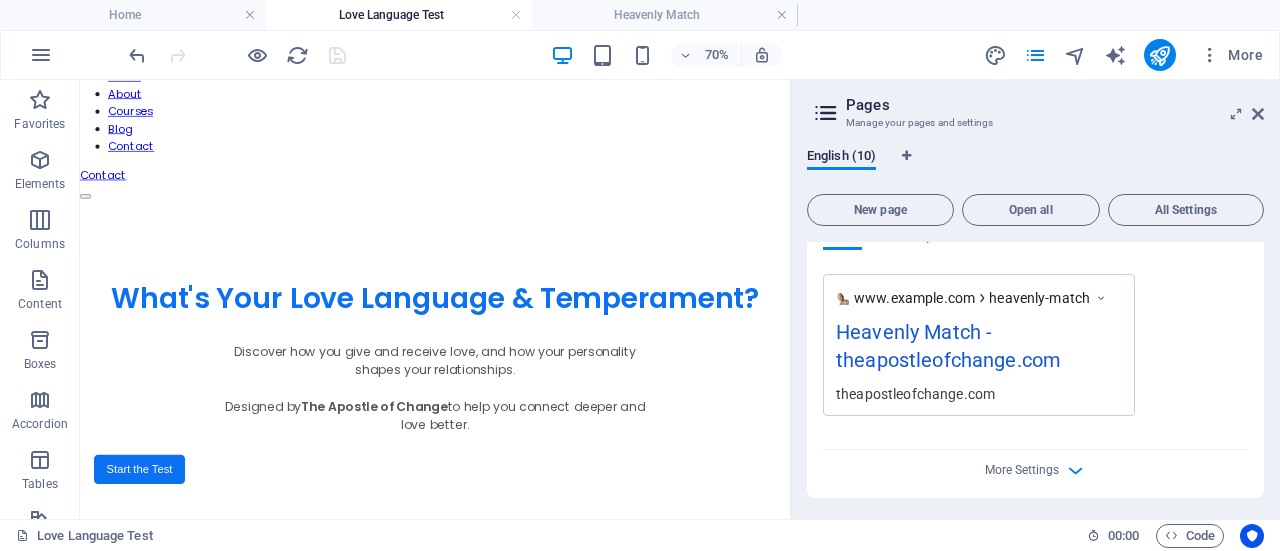 scroll, scrollTop: 1141, scrollLeft: 0, axis: vertical 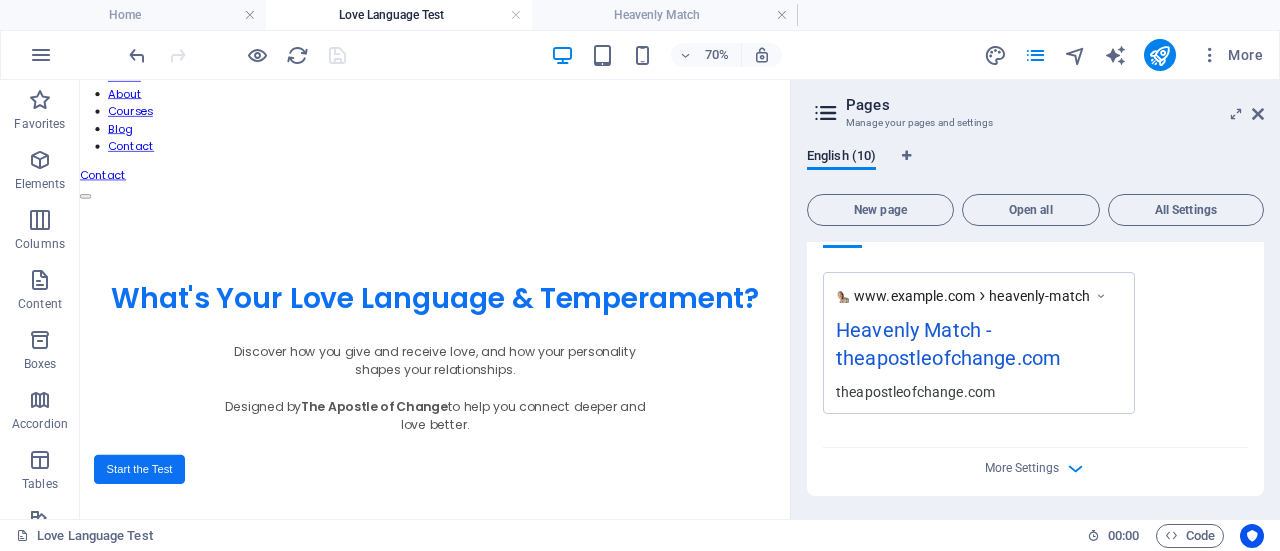 click on "More Settings" at bounding box center (1035, 464) 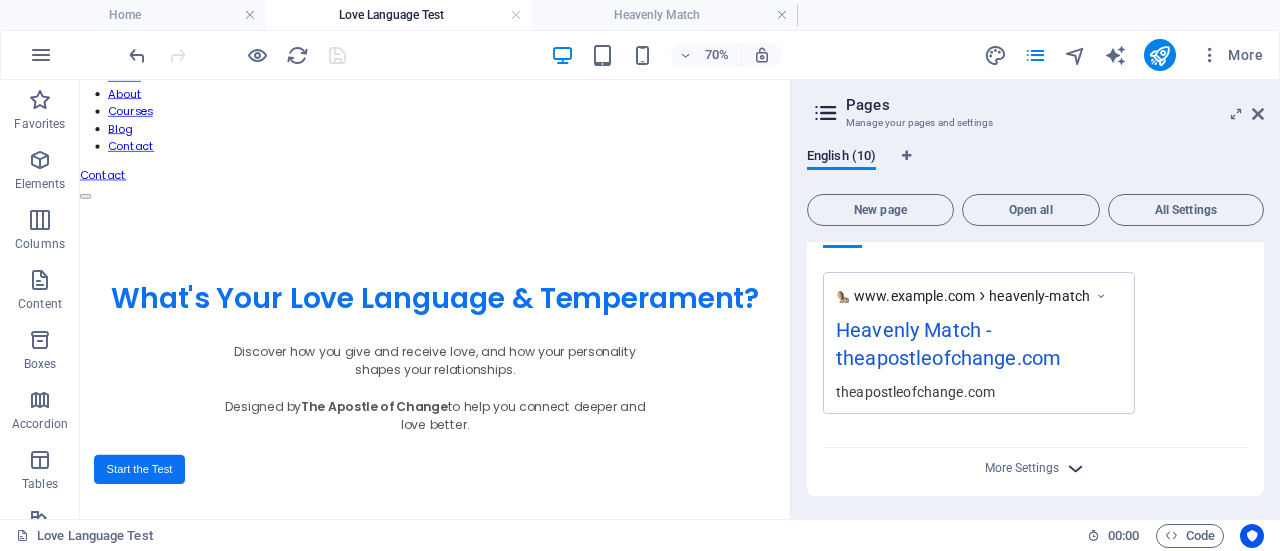 click at bounding box center (1075, 468) 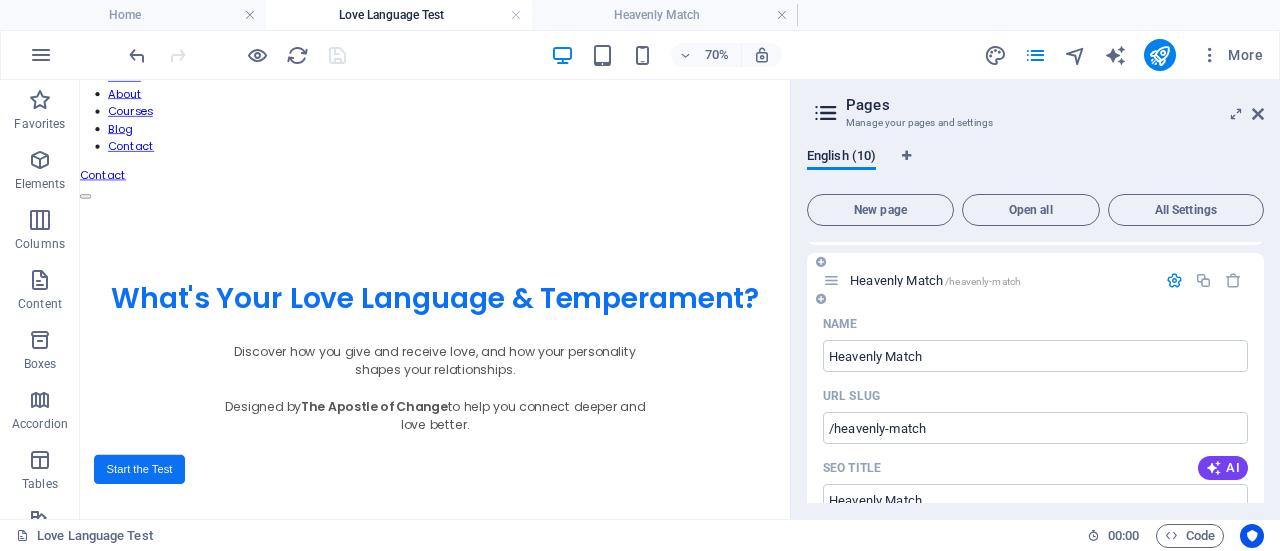 scroll, scrollTop: 526, scrollLeft: 0, axis: vertical 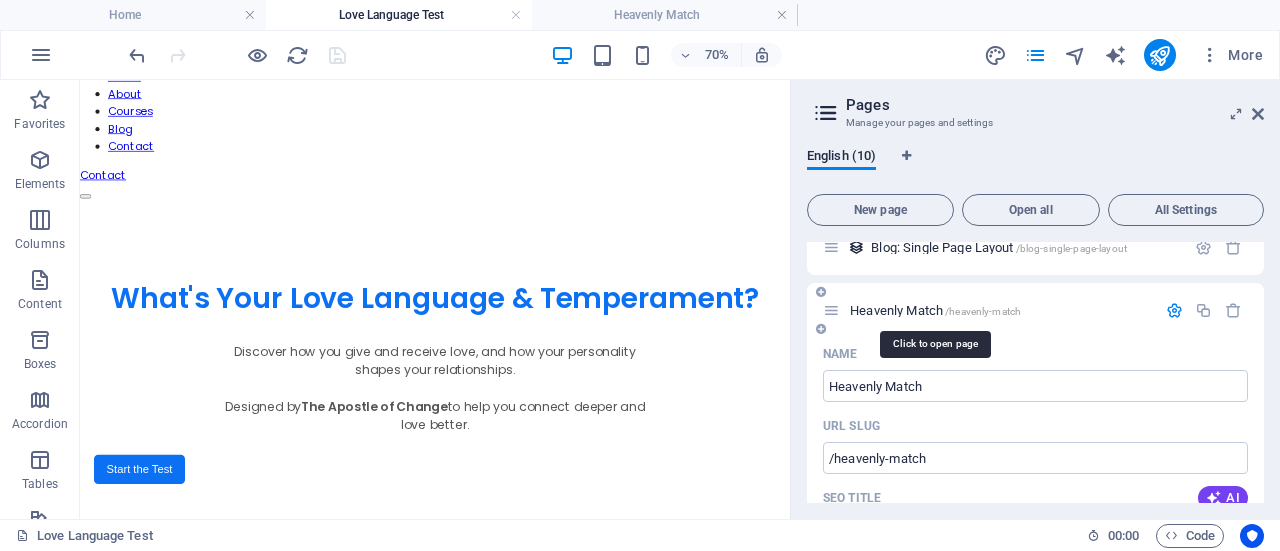 click on "Heavenly Match /heavenly-match" at bounding box center (935, 310) 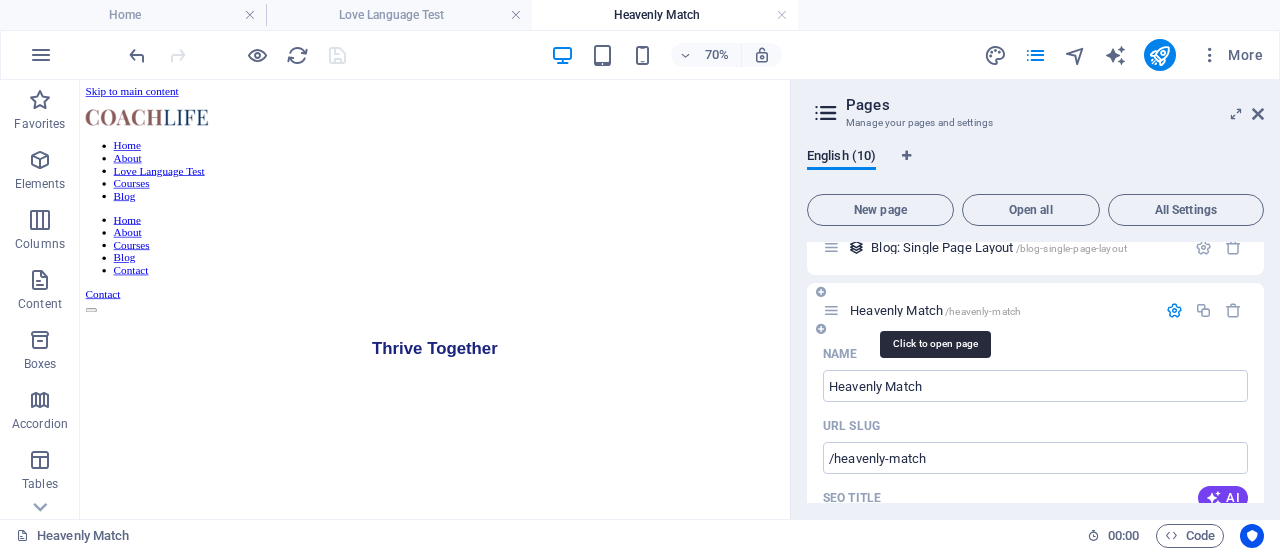 scroll, scrollTop: 1126, scrollLeft: 0, axis: vertical 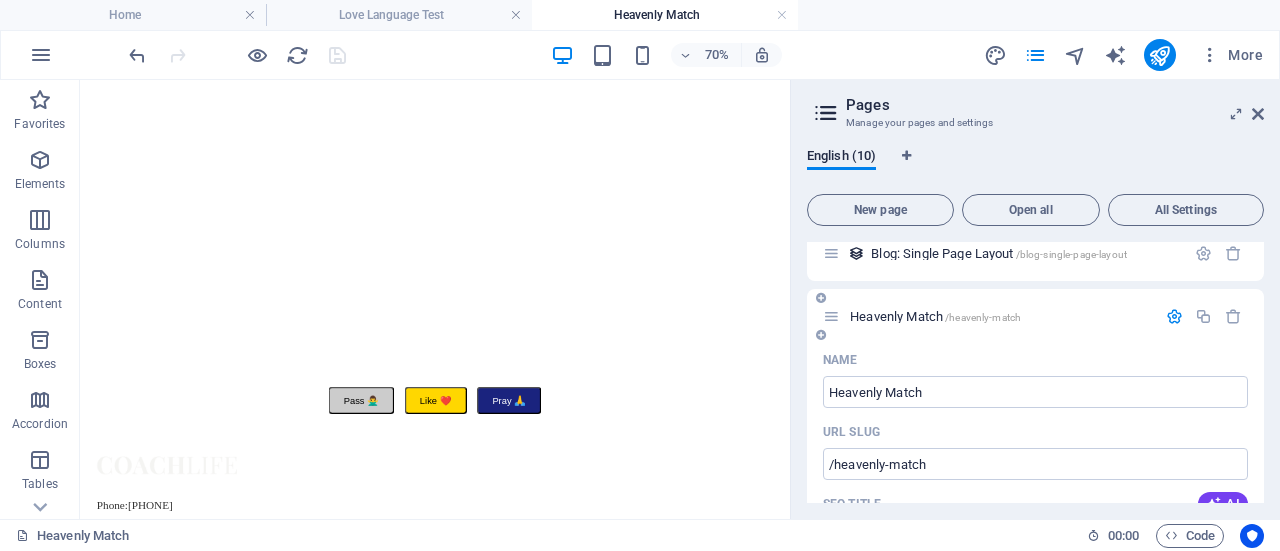 click at bounding box center (821, 298) 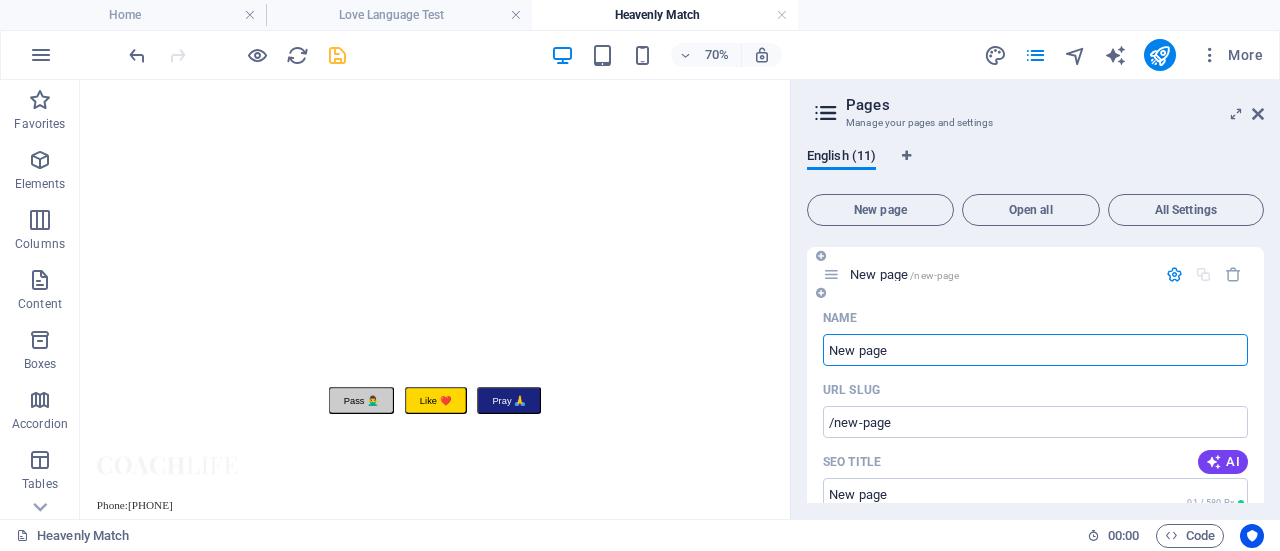 scroll, scrollTop: 586, scrollLeft: 0, axis: vertical 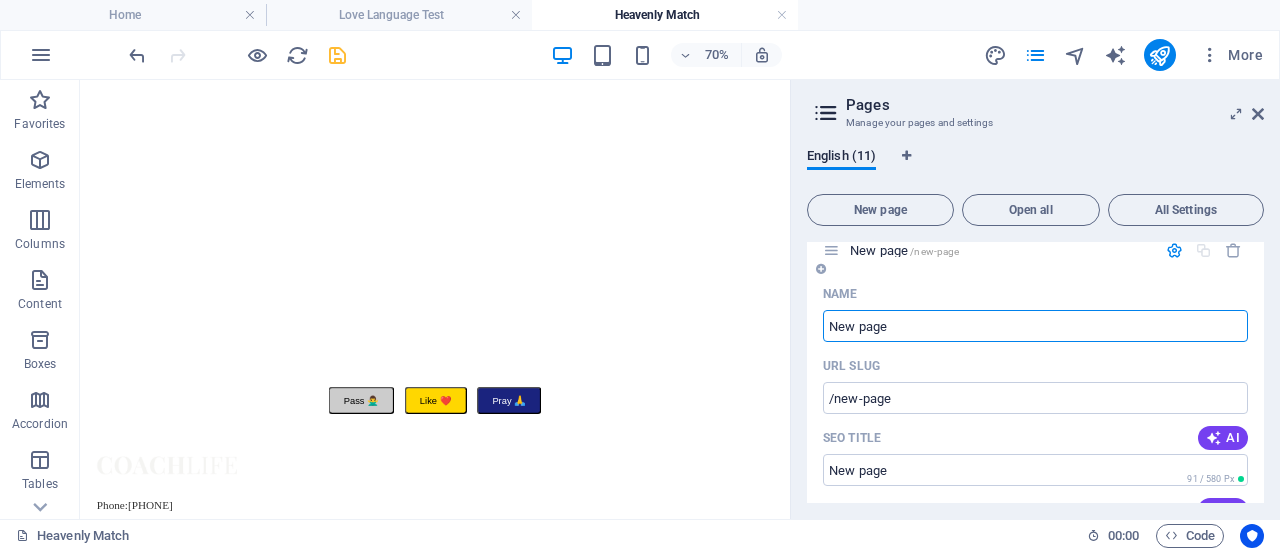click at bounding box center (821, 269) 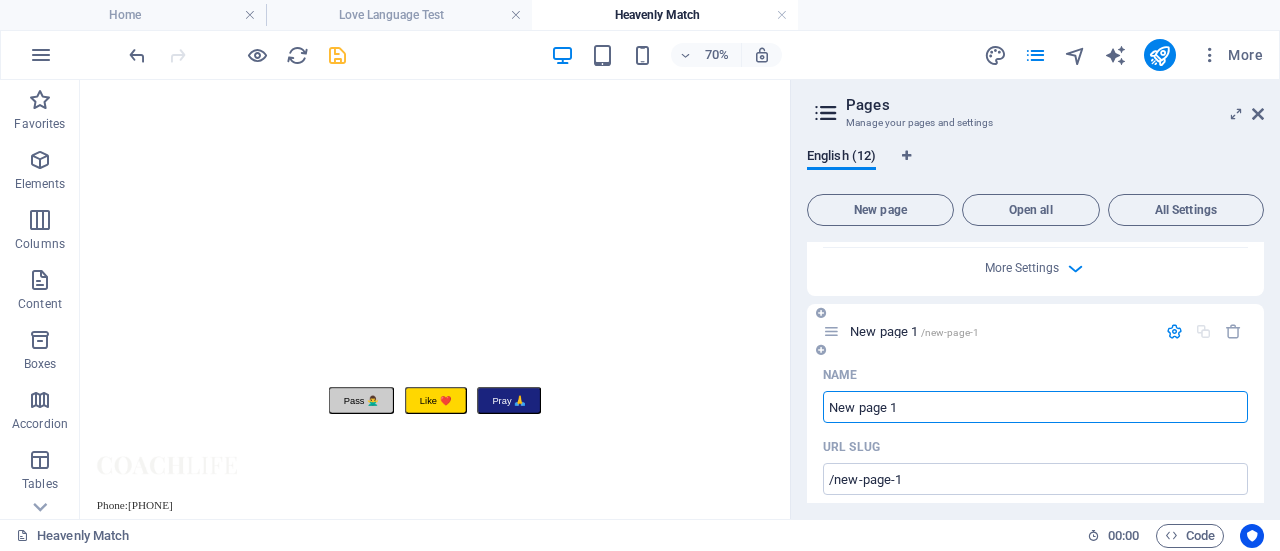 scroll, scrollTop: 1266, scrollLeft: 0, axis: vertical 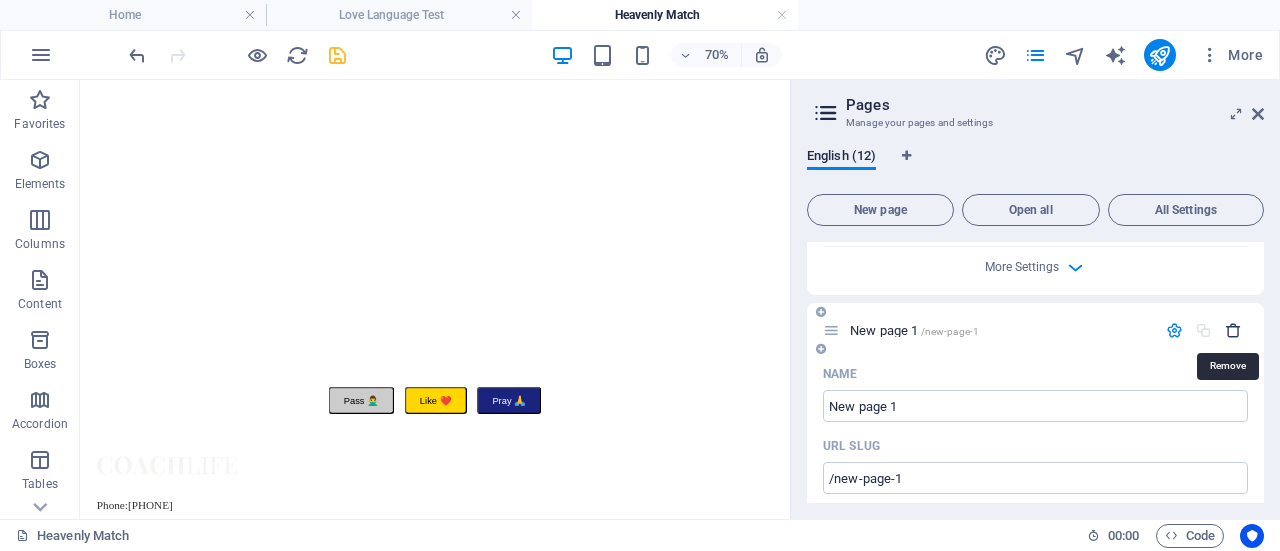 click at bounding box center (1233, 330) 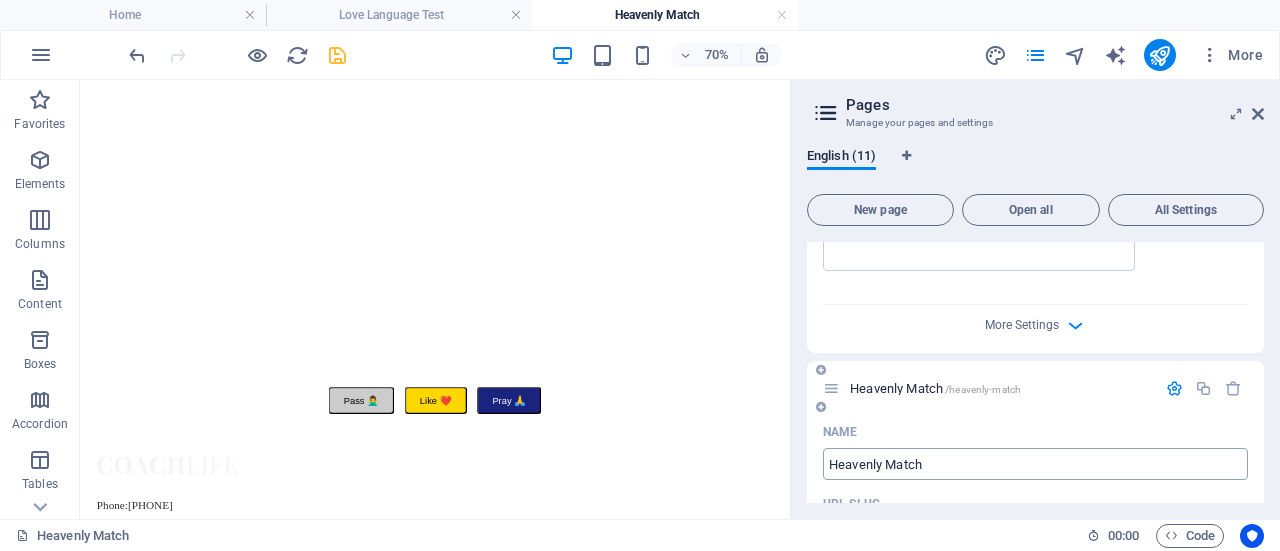 scroll, scrollTop: 1192, scrollLeft: 0, axis: vertical 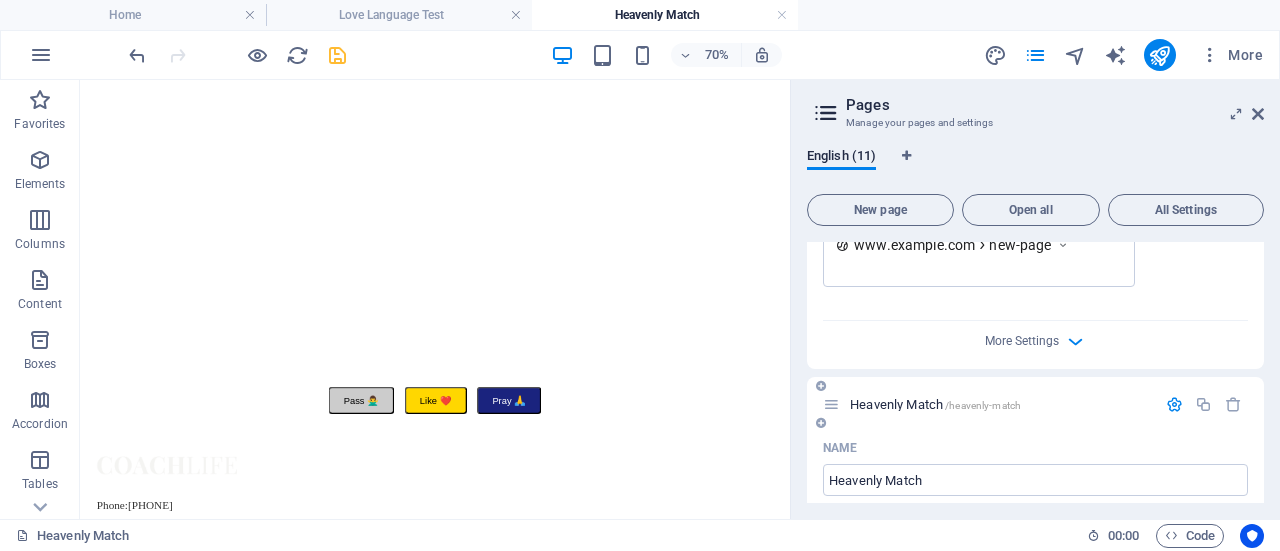 click on "Heavenly Match /heavenly-match" at bounding box center (935, 404) 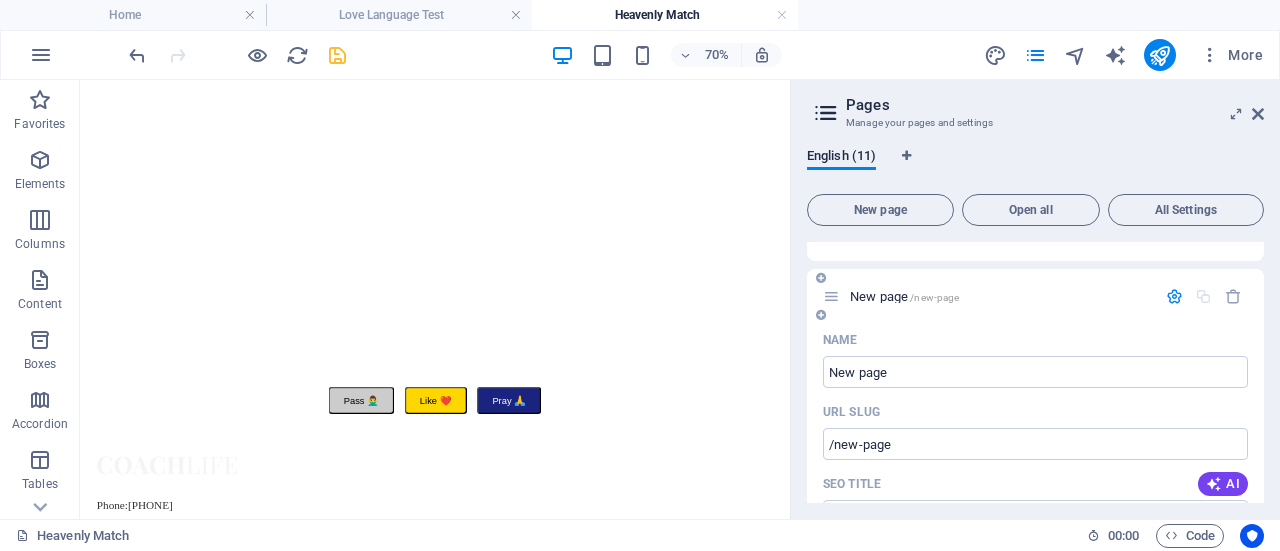 scroll, scrollTop: 546, scrollLeft: 0, axis: vertical 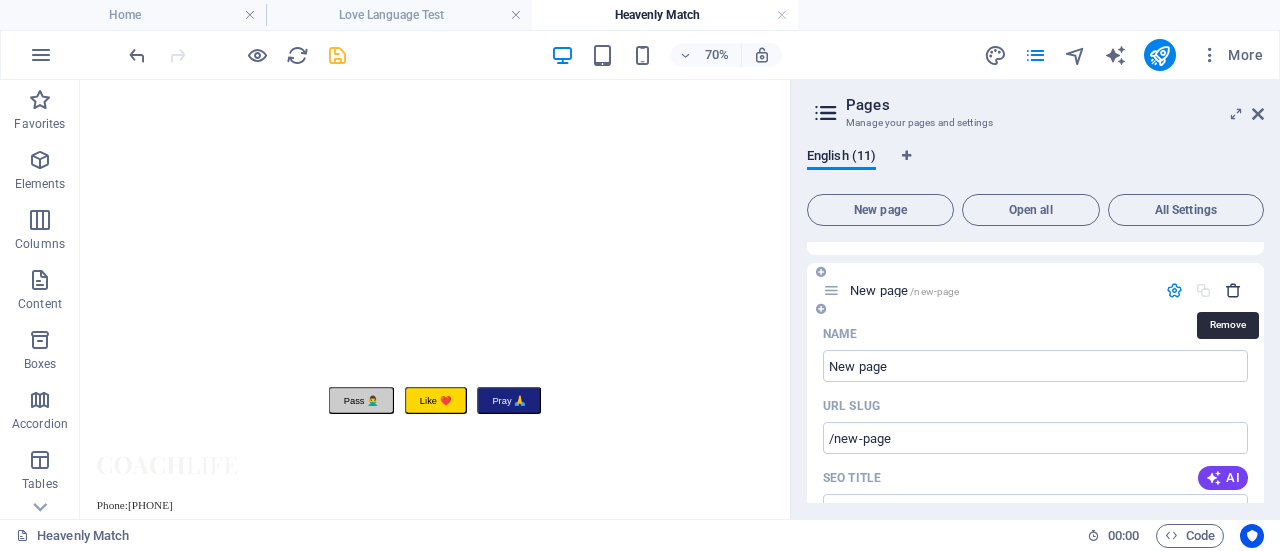 click at bounding box center [1233, 290] 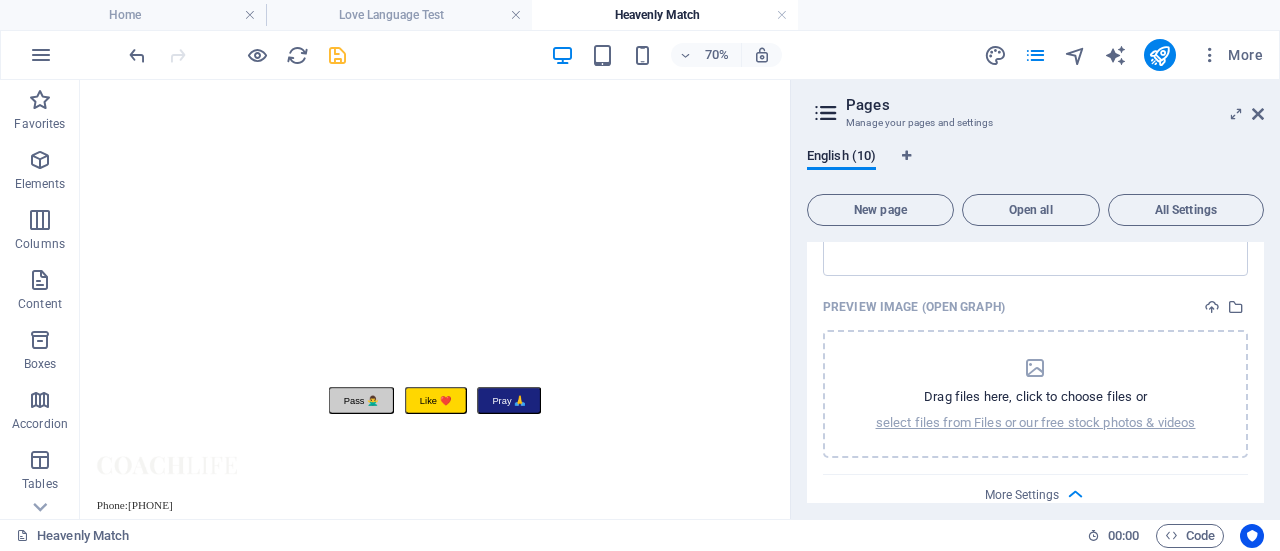 scroll, scrollTop: 1428, scrollLeft: 0, axis: vertical 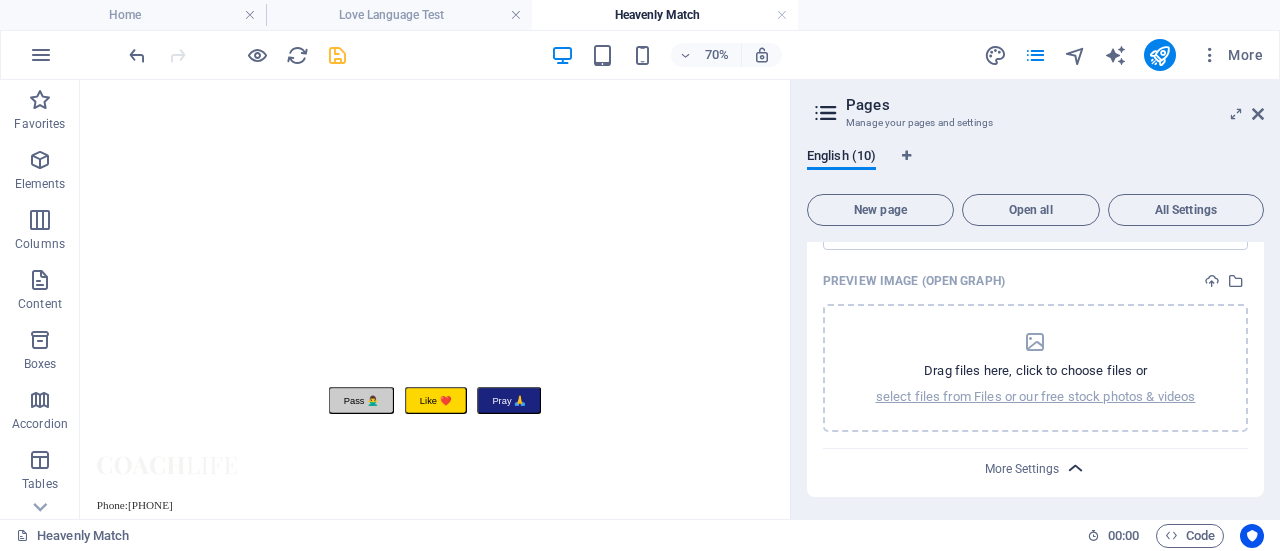 click at bounding box center (1075, 468) 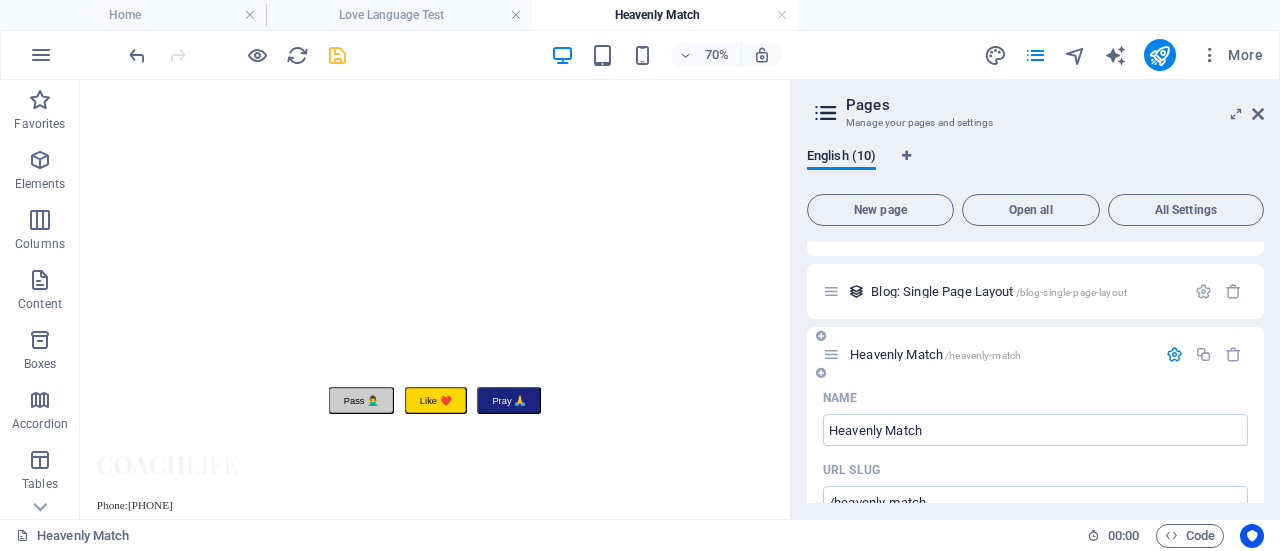scroll, scrollTop: 481, scrollLeft: 0, axis: vertical 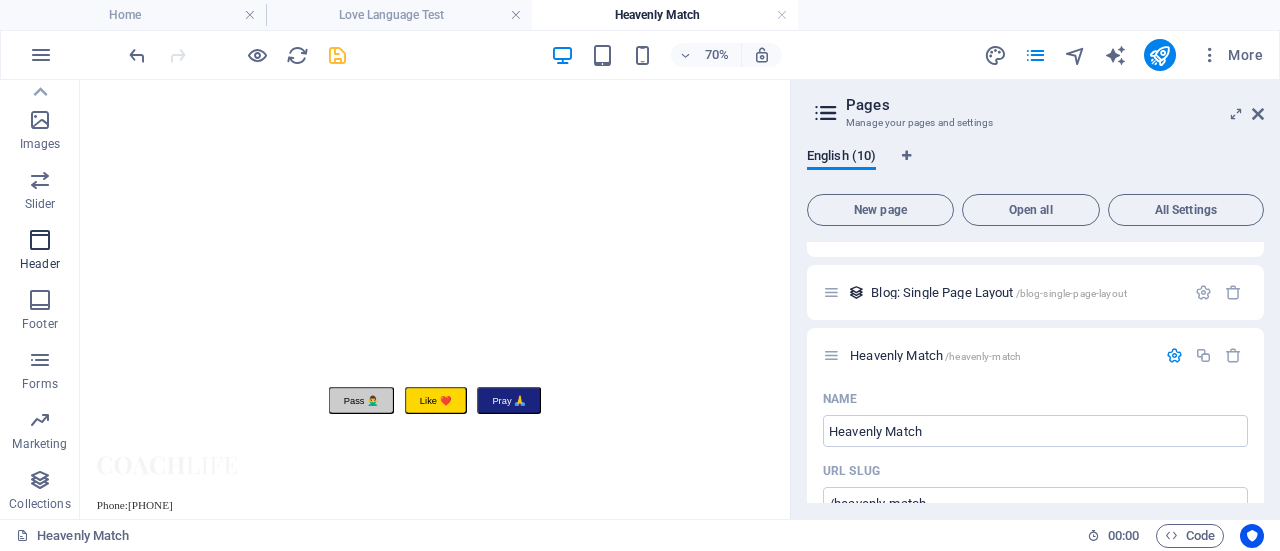 click at bounding box center [40, 240] 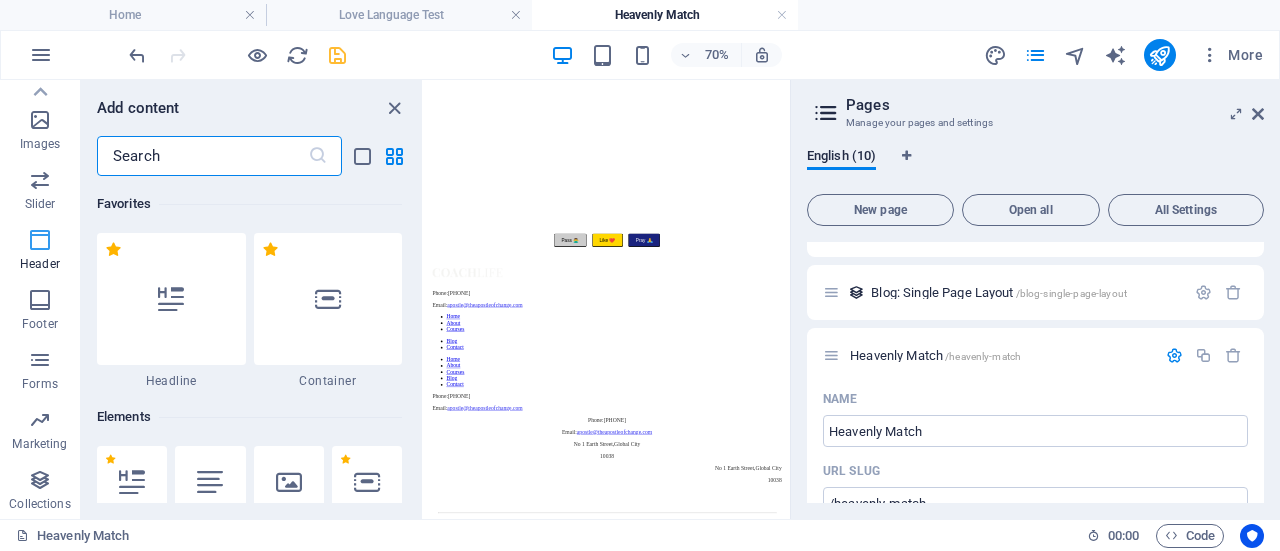 scroll, scrollTop: 1074, scrollLeft: 0, axis: vertical 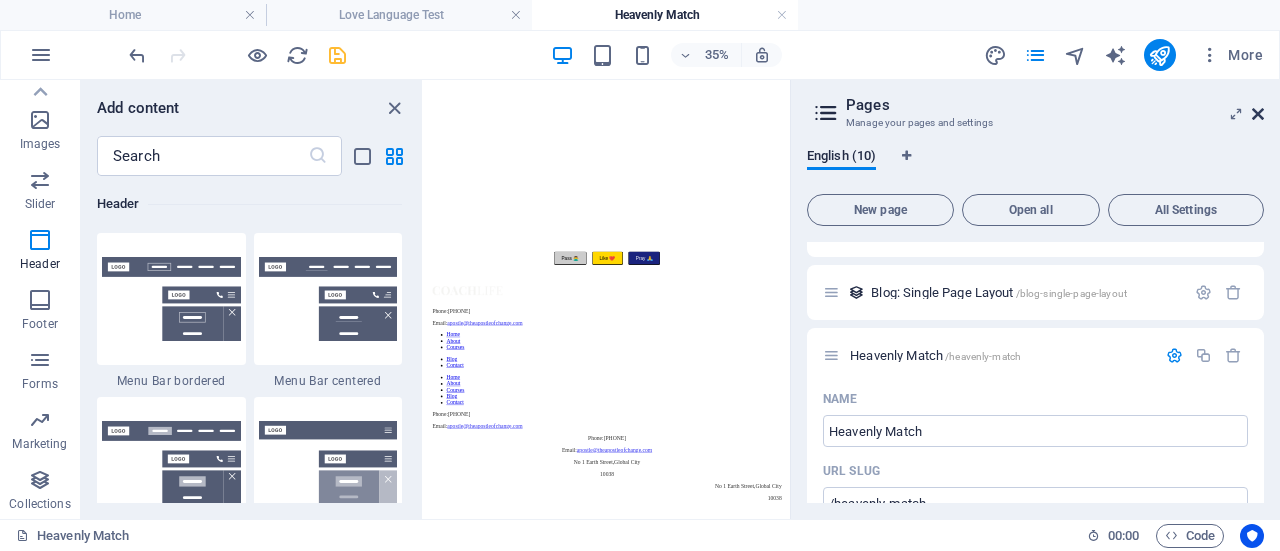 drag, startPoint x: 1253, startPoint y: 112, endPoint x: 694, endPoint y: 34, distance: 564.41565 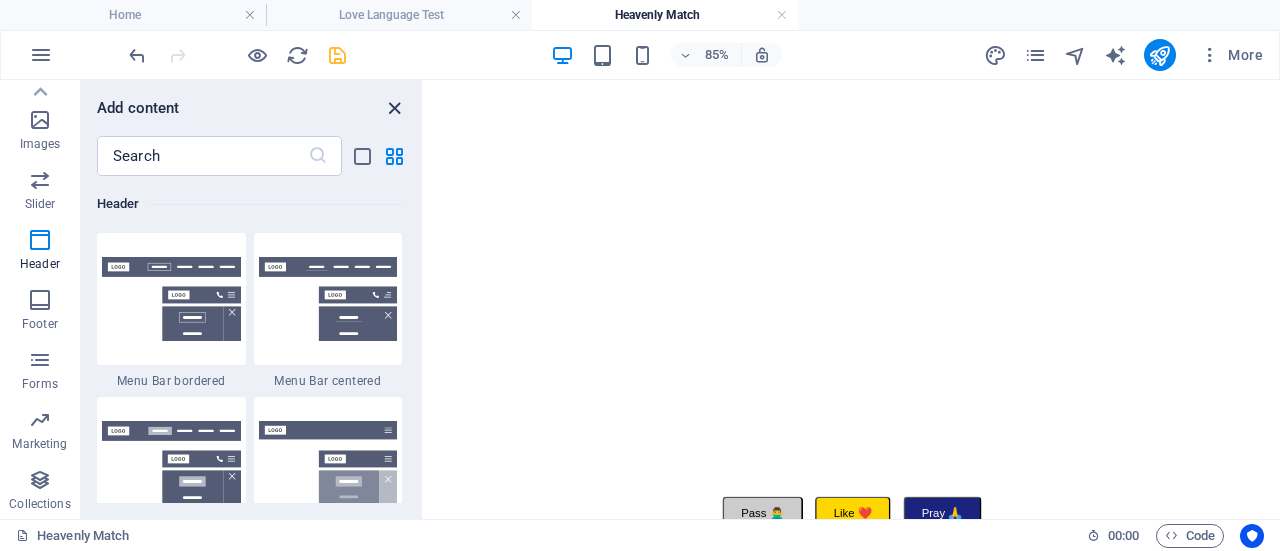 click at bounding box center (394, 108) 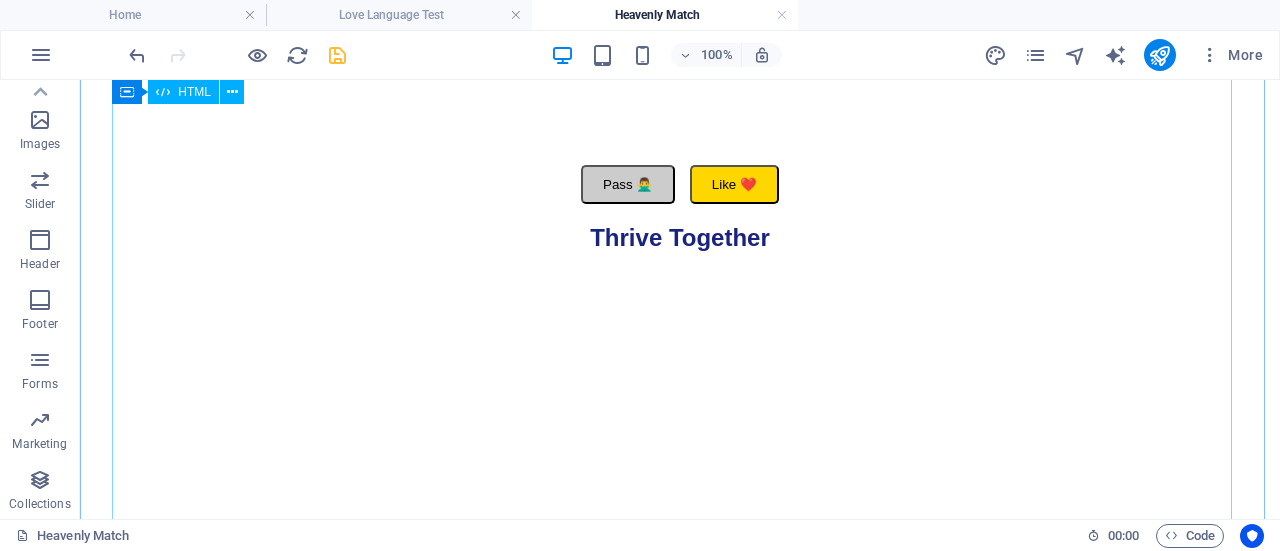 scroll, scrollTop: 860, scrollLeft: 0, axis: vertical 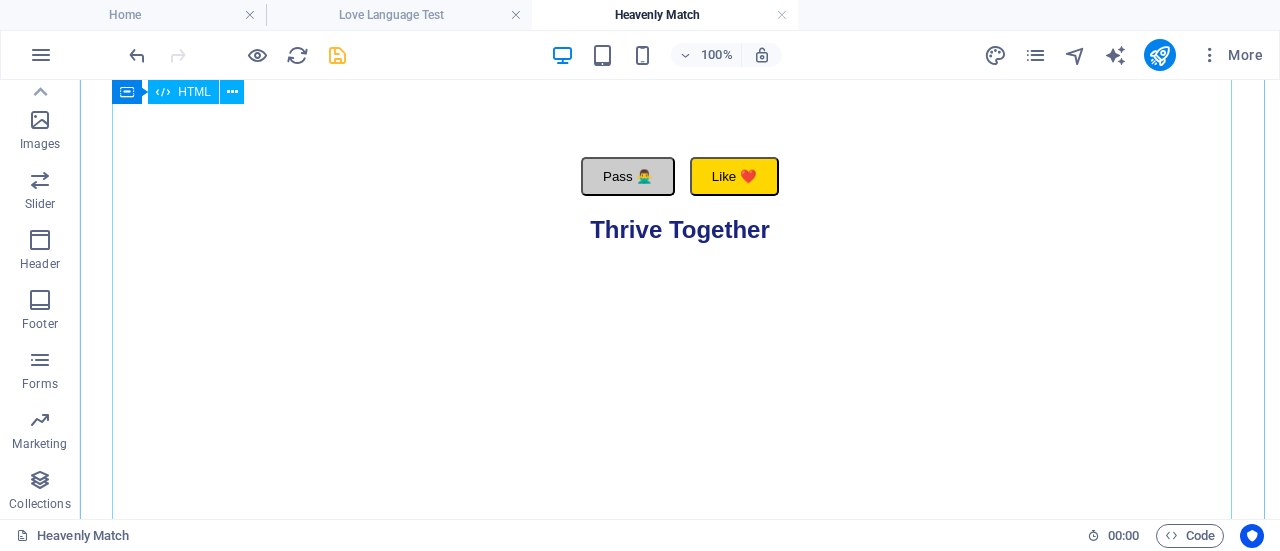 click on "Thrive Together
Pass 🙅‍♂️
Like ❤️
Thrive Together
Pass 🙅‍♂️
Like ❤️
Pray 🙏" at bounding box center [680, 206] 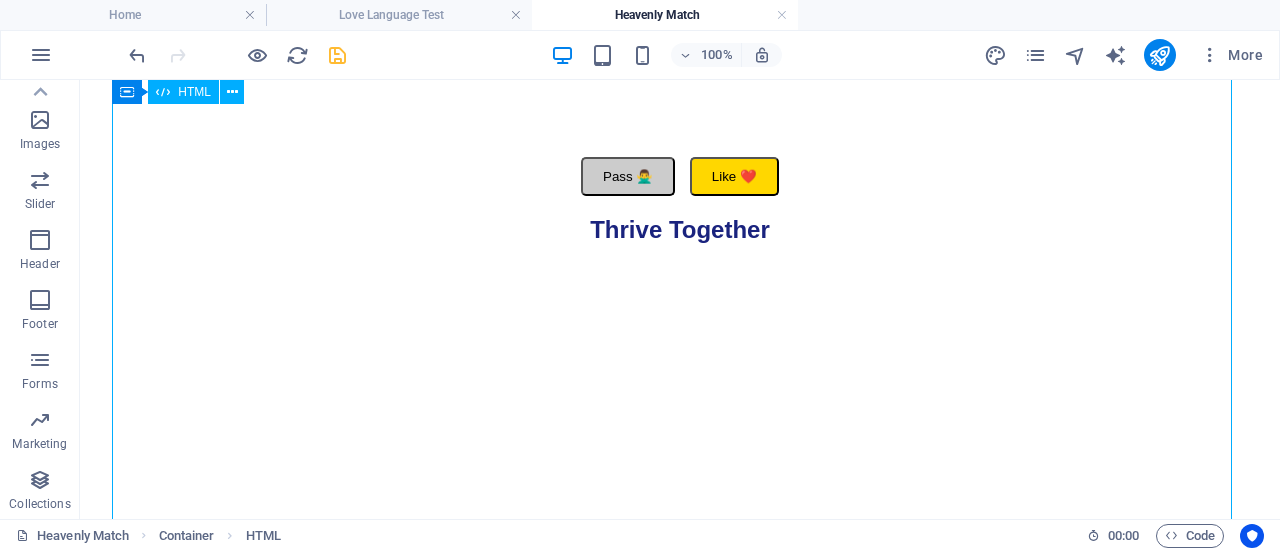 click on "Thrive Together
Pass 🙅‍♂️
Like ❤️
Thrive Together
Pass 🙅‍♂️
Like ❤️
Pray 🙏" at bounding box center [680, 206] 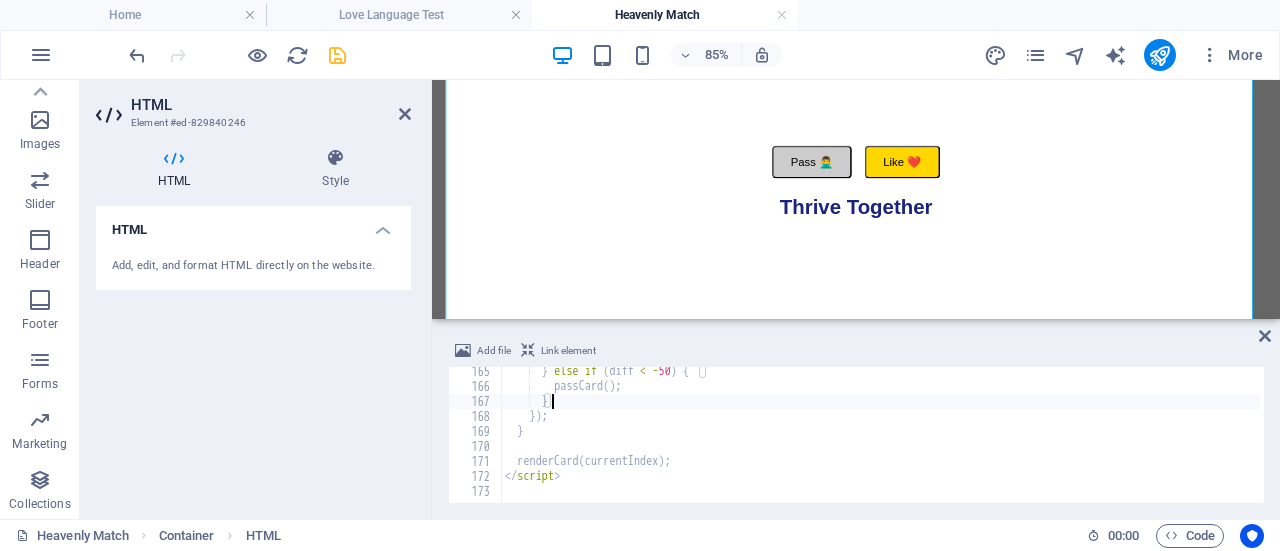 click on "}   else   if   ( diff   <   - 50 )   {           passCard ( ) ;         }      }) ;    }    renderCard ( currentIndex ) ; </ script >" at bounding box center [1040, 445] 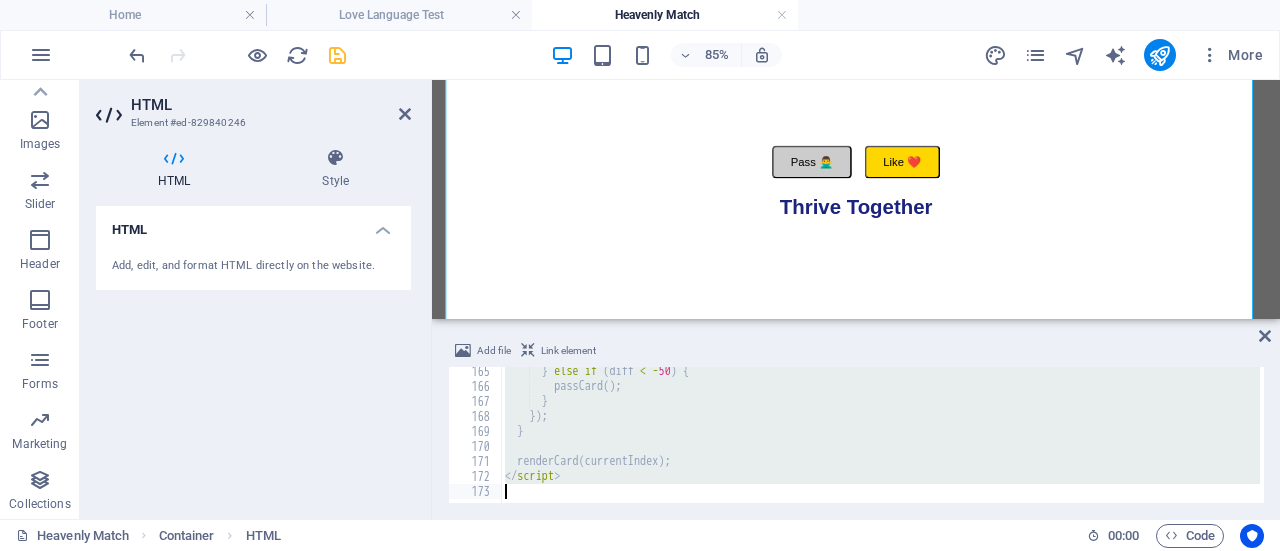 type 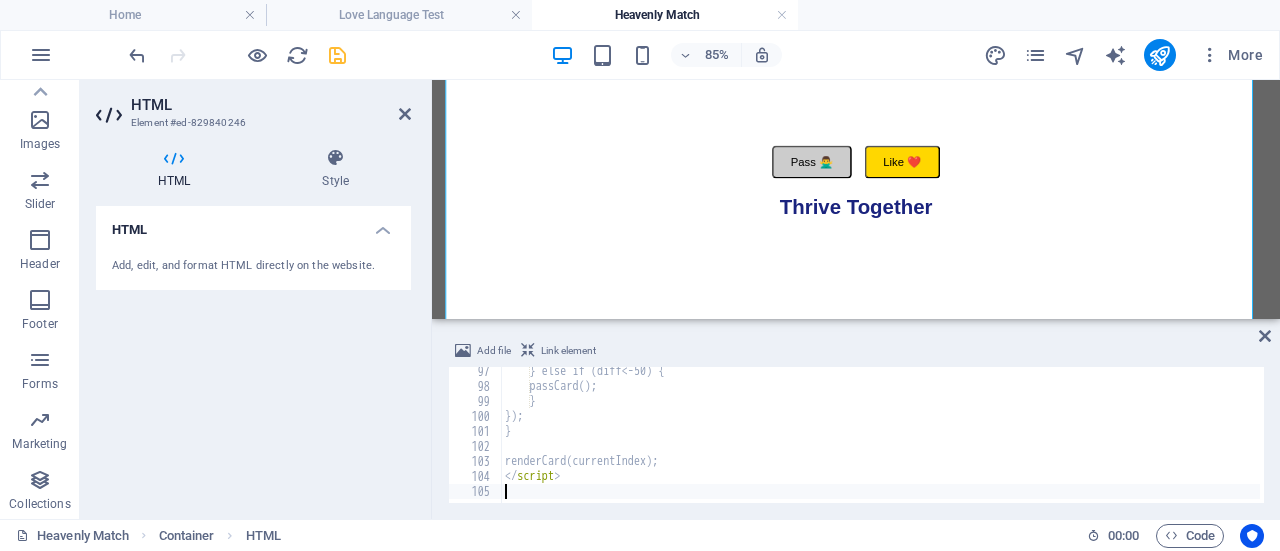 scroll, scrollTop: 1443, scrollLeft: 0, axis: vertical 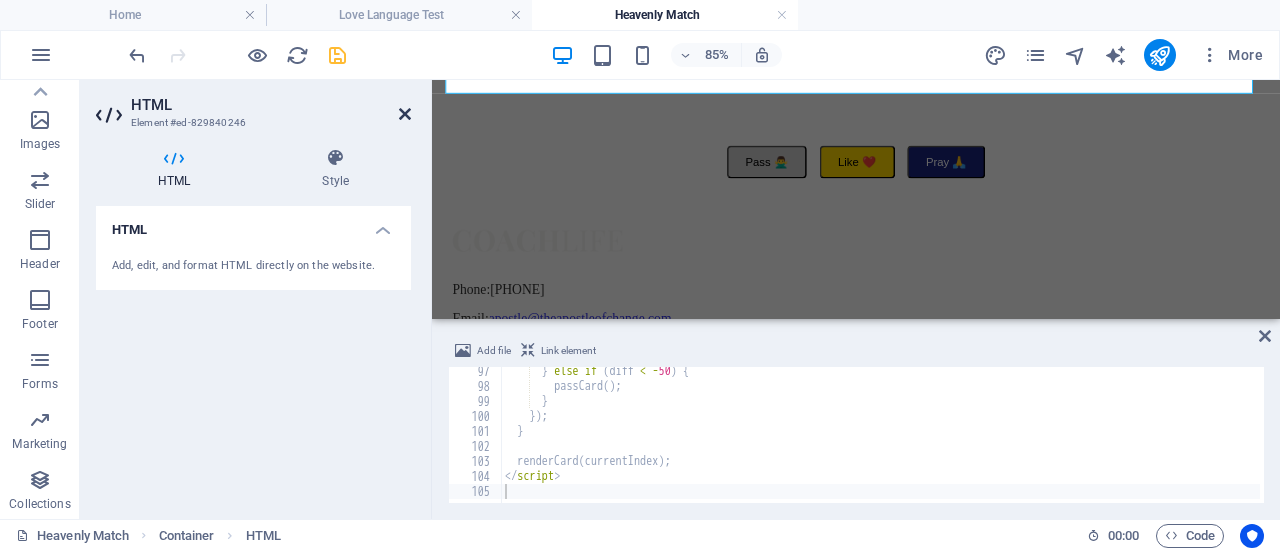 click at bounding box center (405, 114) 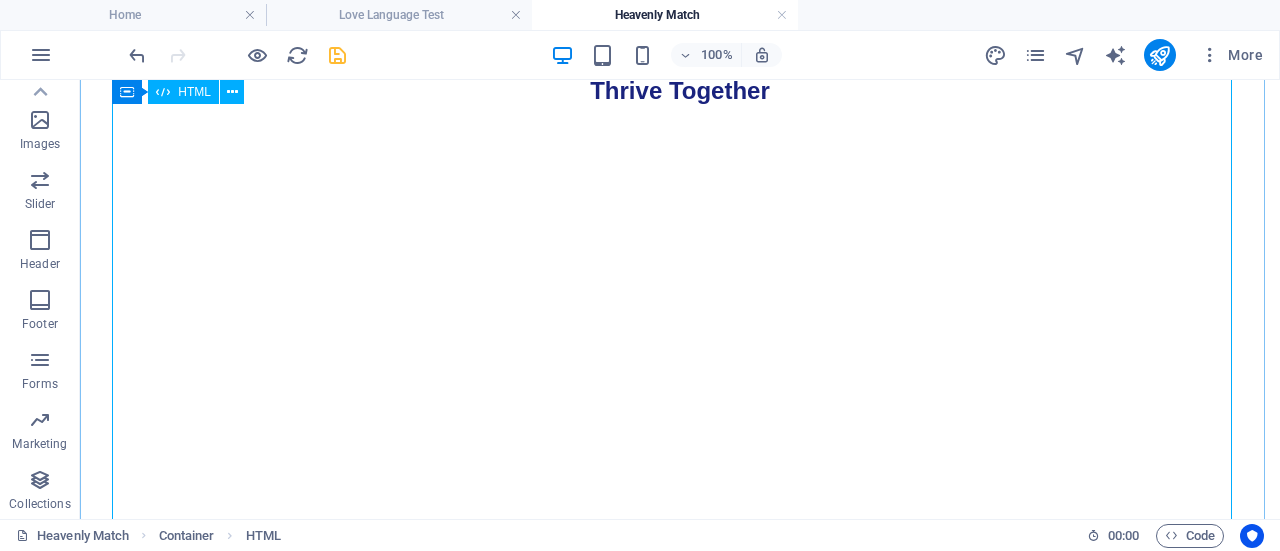 scroll, scrollTop: 366, scrollLeft: 0, axis: vertical 